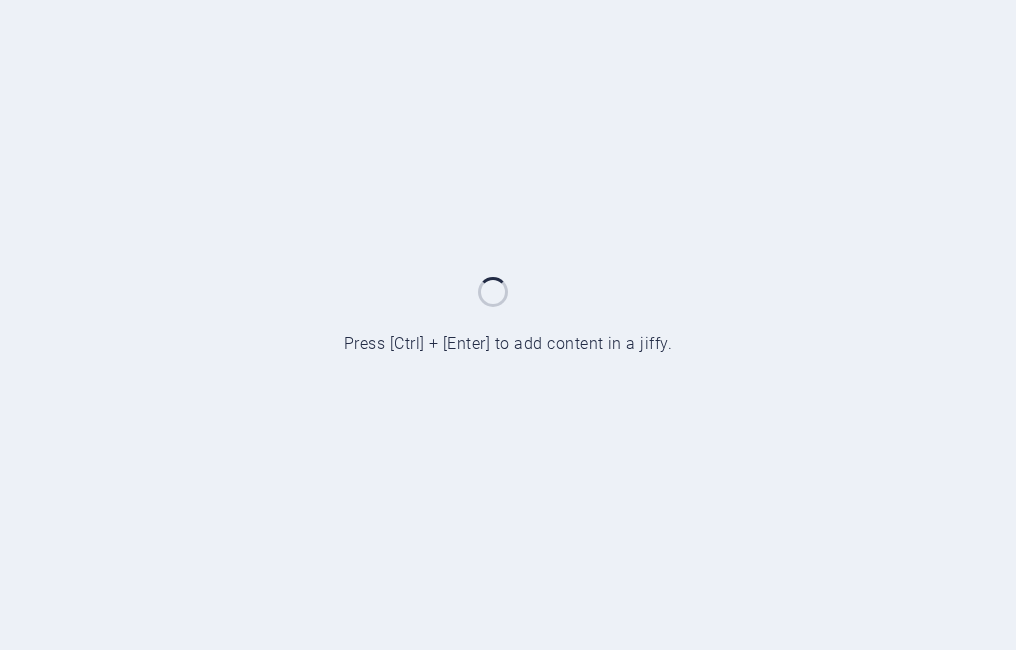 scroll, scrollTop: 0, scrollLeft: 0, axis: both 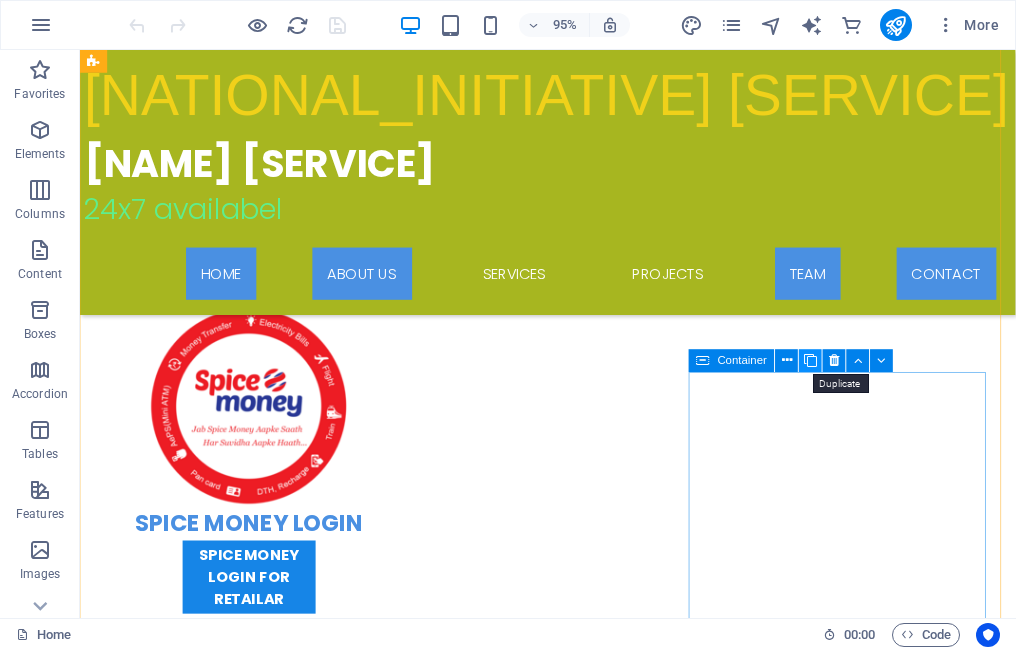 click at bounding box center (810, 361) 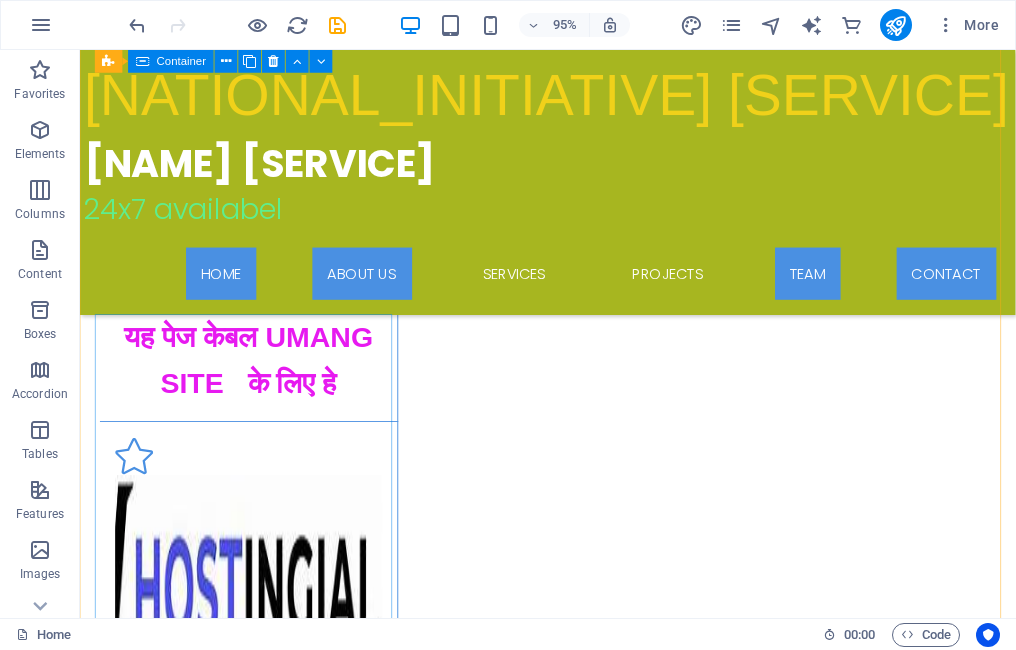 scroll, scrollTop: 4471, scrollLeft: 0, axis: vertical 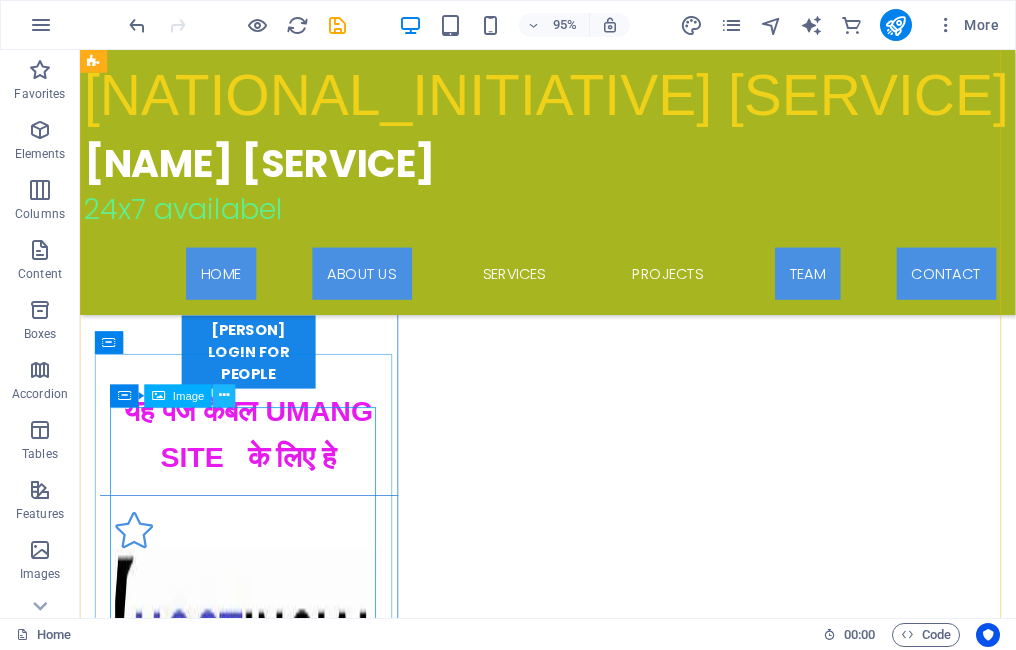 click at bounding box center [225, 396] 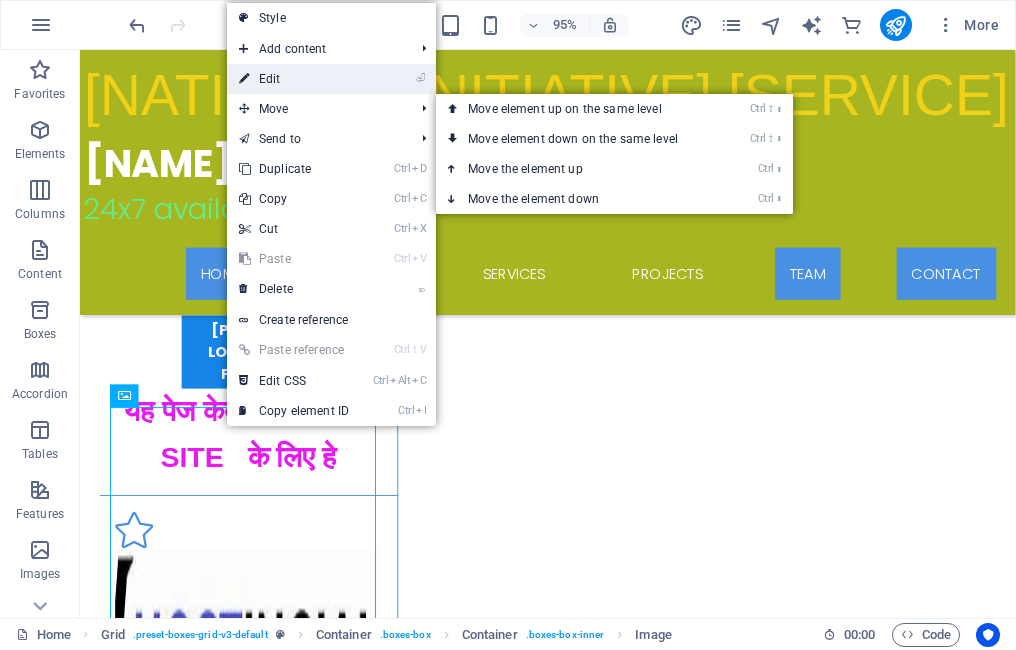 click on "⏎  Edit" at bounding box center [294, 79] 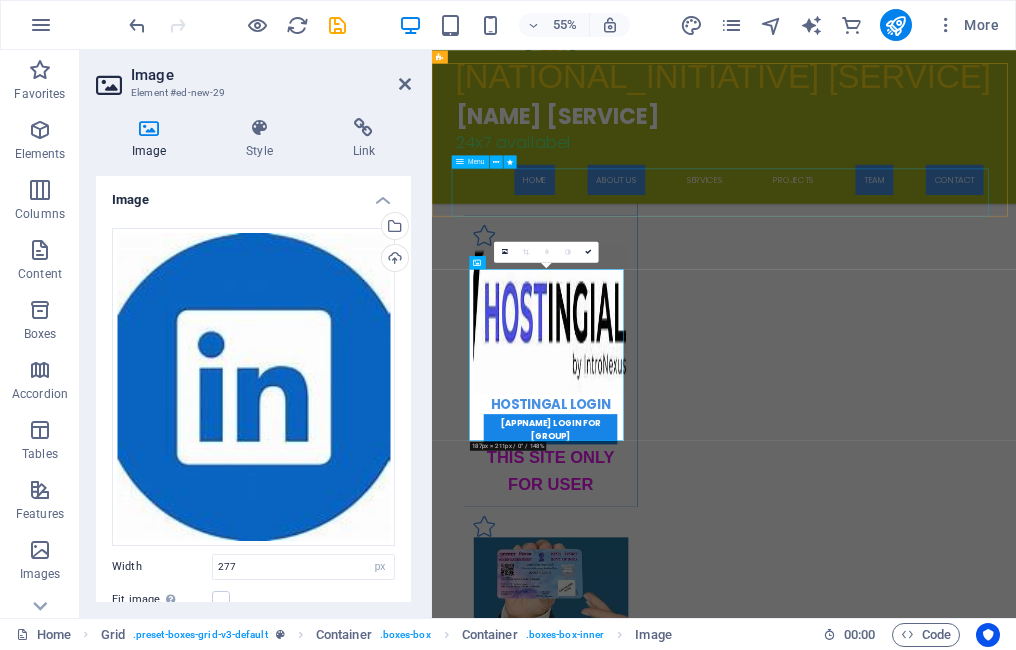 scroll, scrollTop: 4548, scrollLeft: 0, axis: vertical 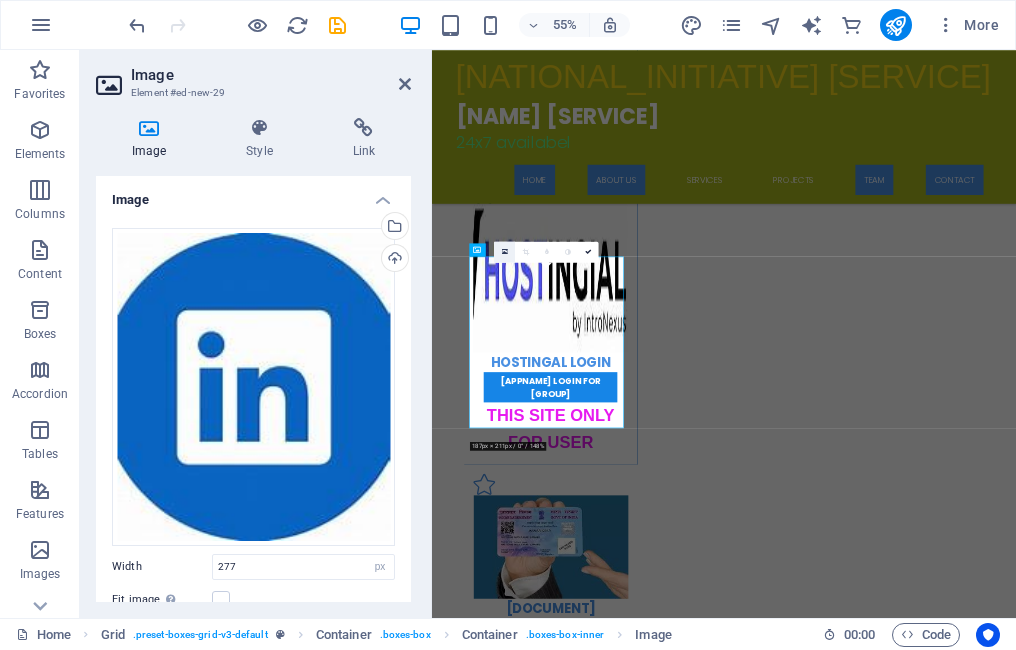 click at bounding box center (505, 252) 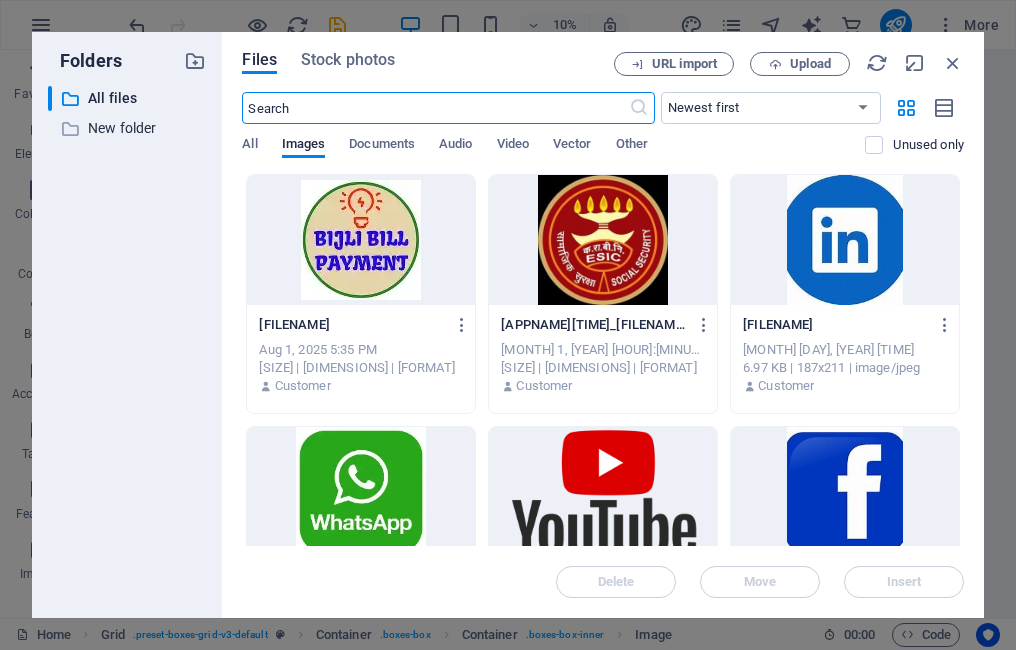 scroll, scrollTop: 9380, scrollLeft: 0, axis: vertical 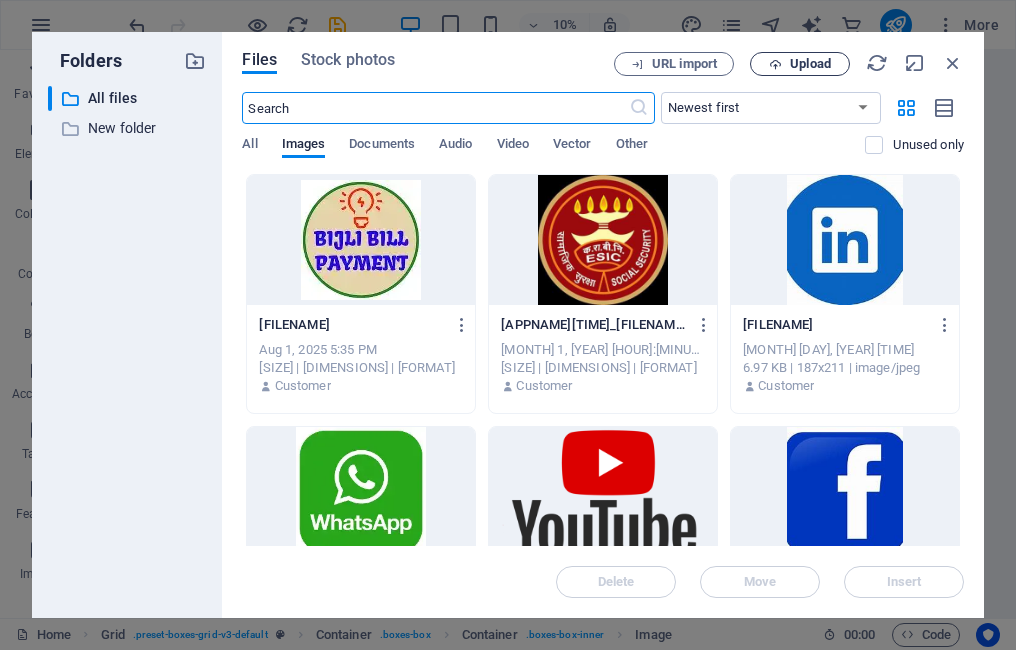click on "Upload" at bounding box center [810, 64] 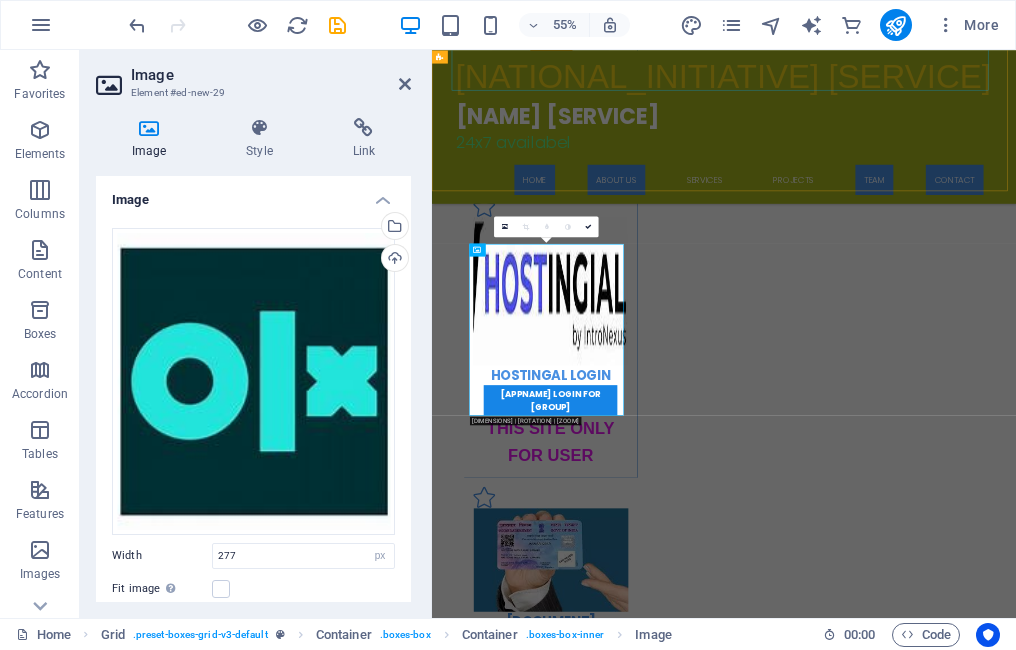 scroll, scrollTop: 4548, scrollLeft: 0, axis: vertical 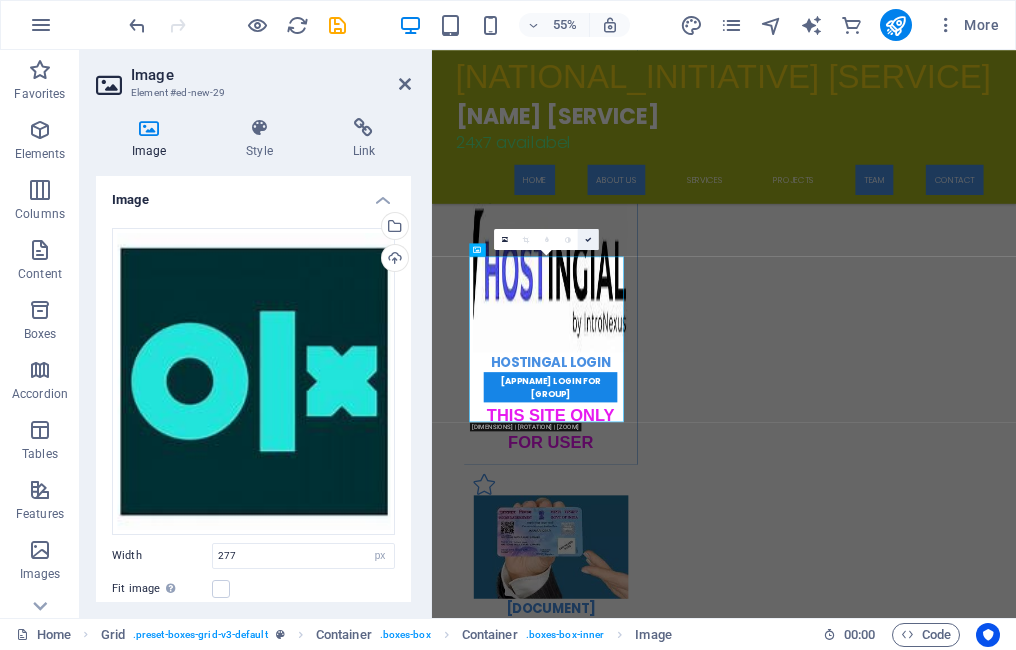 click at bounding box center [588, 239] 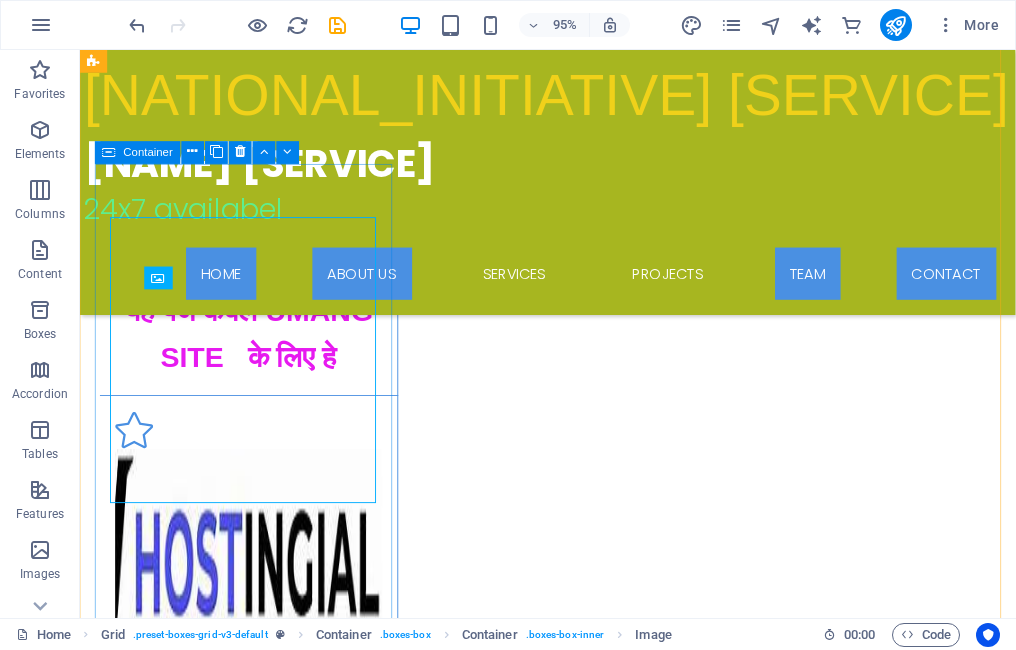 scroll, scrollTop: 4671, scrollLeft: 0, axis: vertical 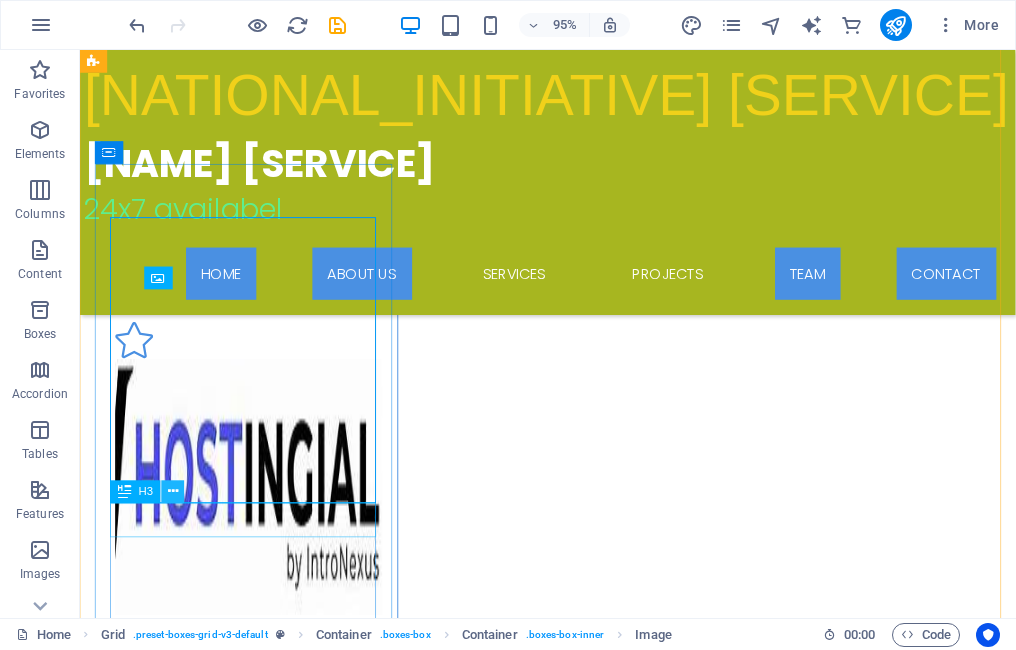 click at bounding box center (173, 492) 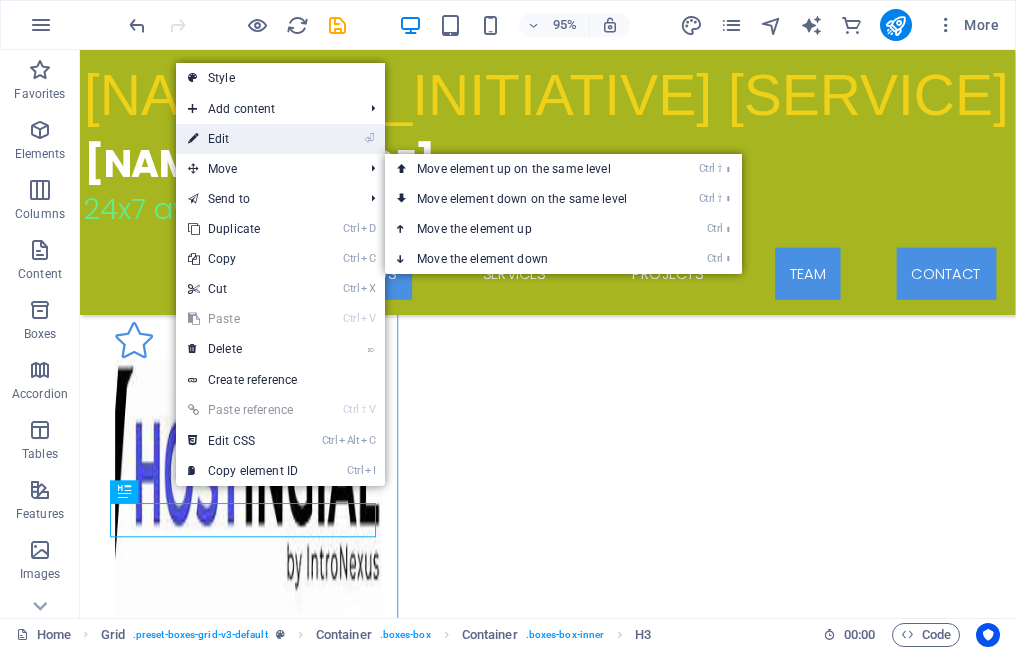 click on "⏎  Edit" at bounding box center [243, 139] 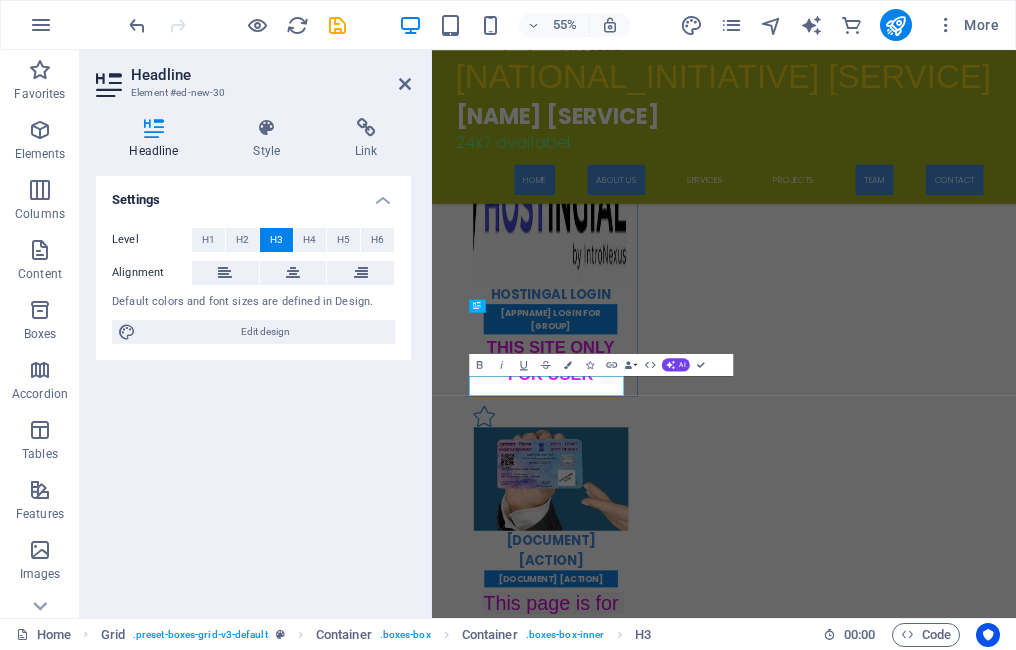 scroll, scrollTop: 4747, scrollLeft: 0, axis: vertical 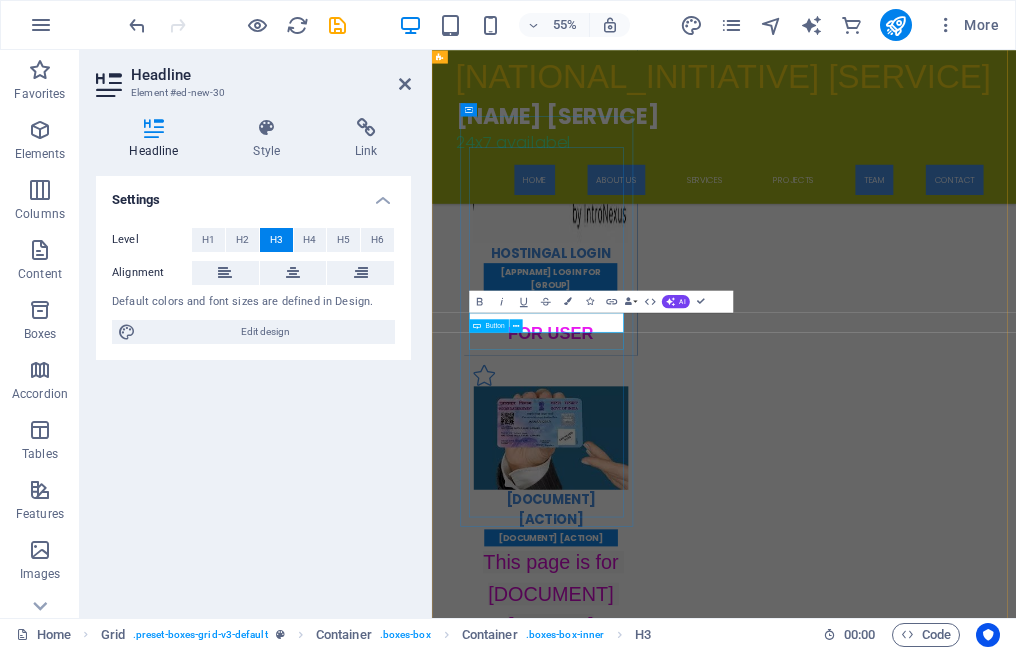 type 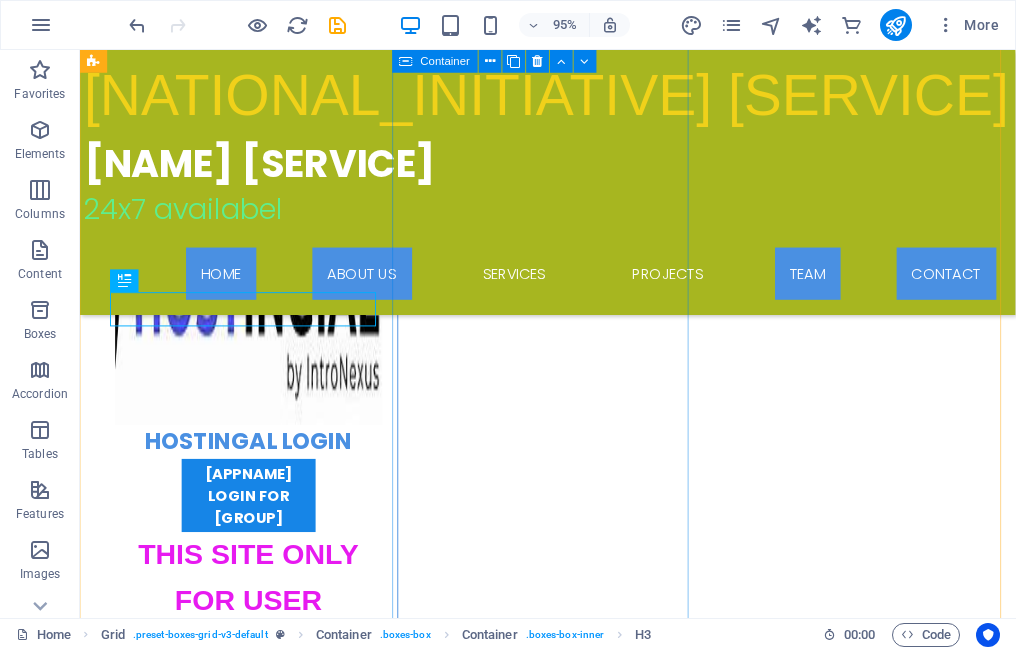scroll, scrollTop: 4771, scrollLeft: 0, axis: vertical 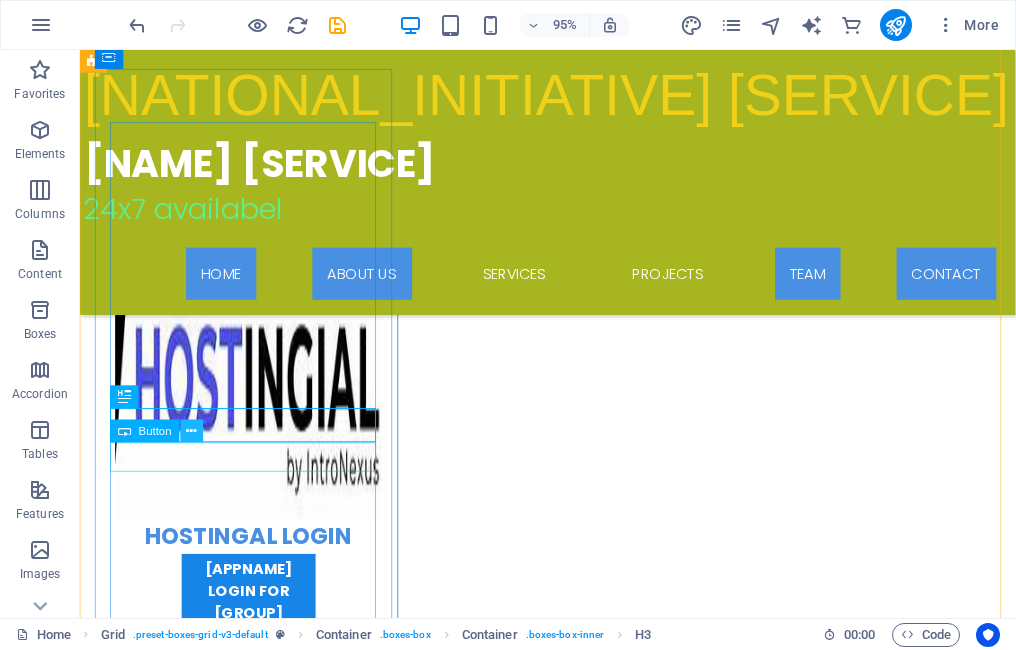 click at bounding box center (192, 431) 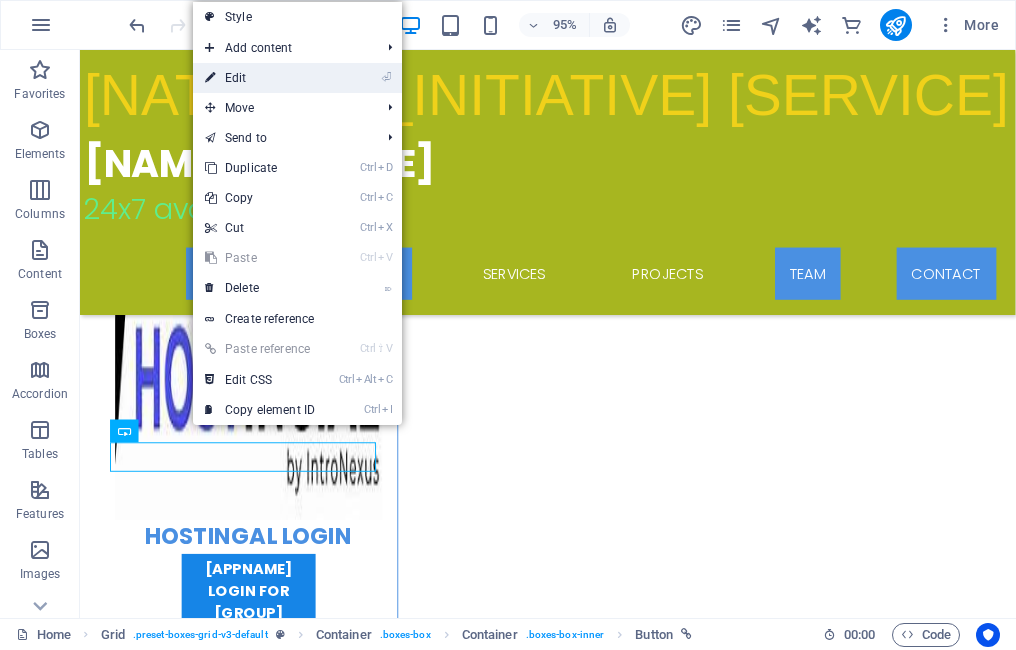 click on "⏎  Edit" at bounding box center [260, 78] 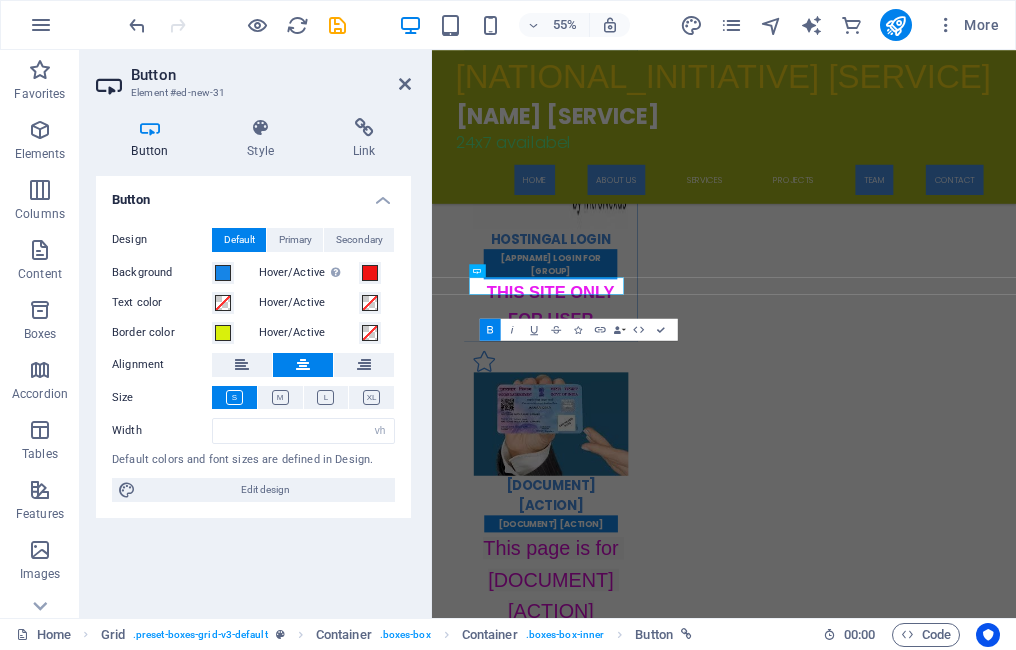 scroll, scrollTop: 4847, scrollLeft: 0, axis: vertical 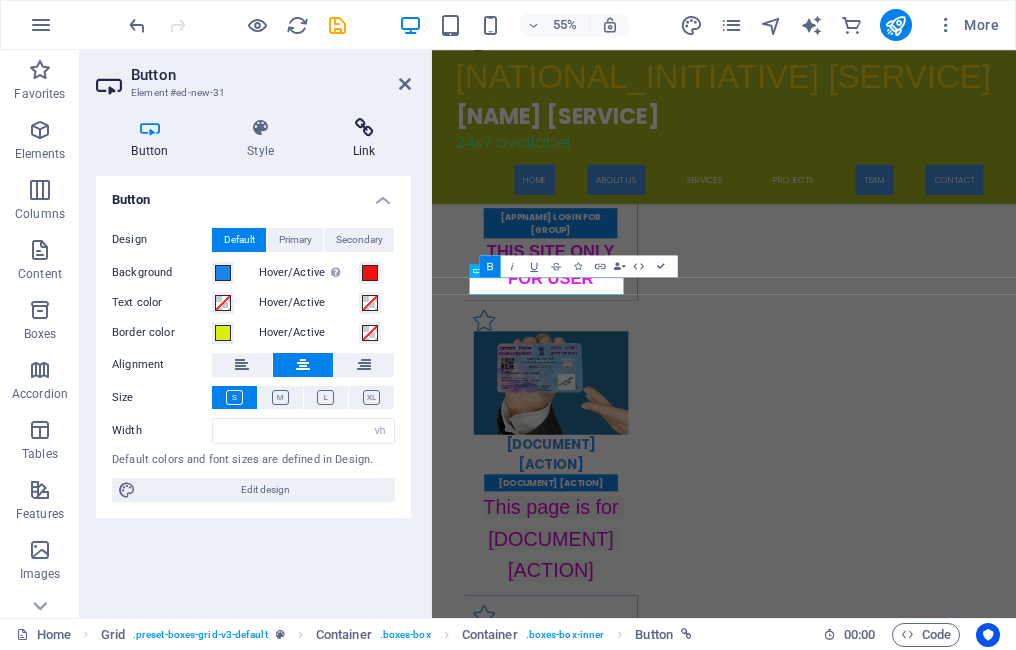click on "Link" at bounding box center [364, 139] 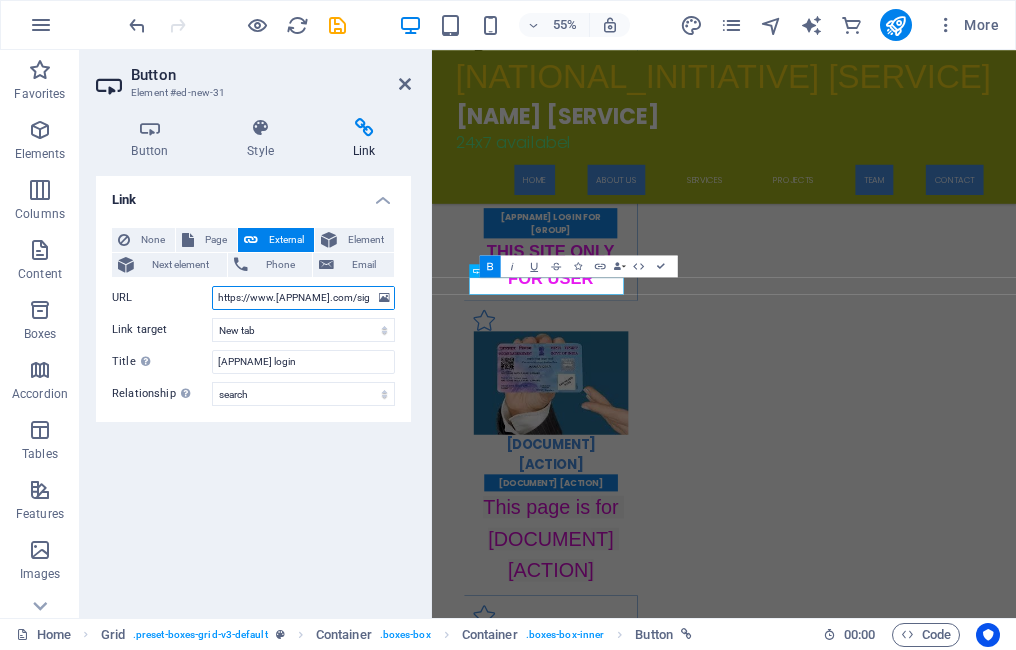 click on "https://www.[APPNAME].com/signup?trk=guest_homepage-basic_nav-header-join" at bounding box center [303, 298] 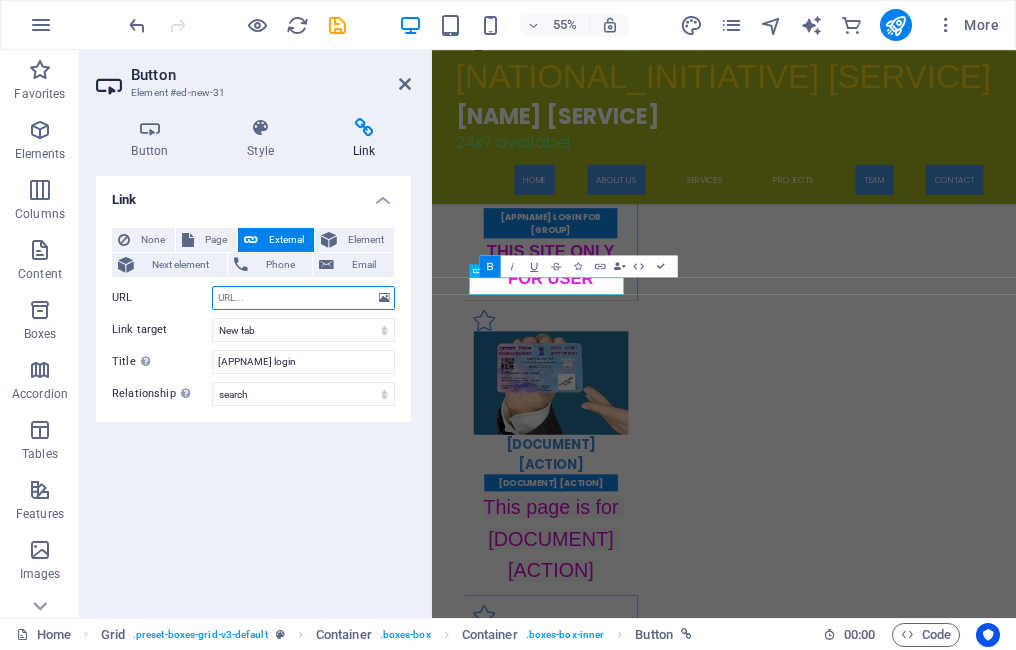 paste on "https://www.[APPNAME].in/" 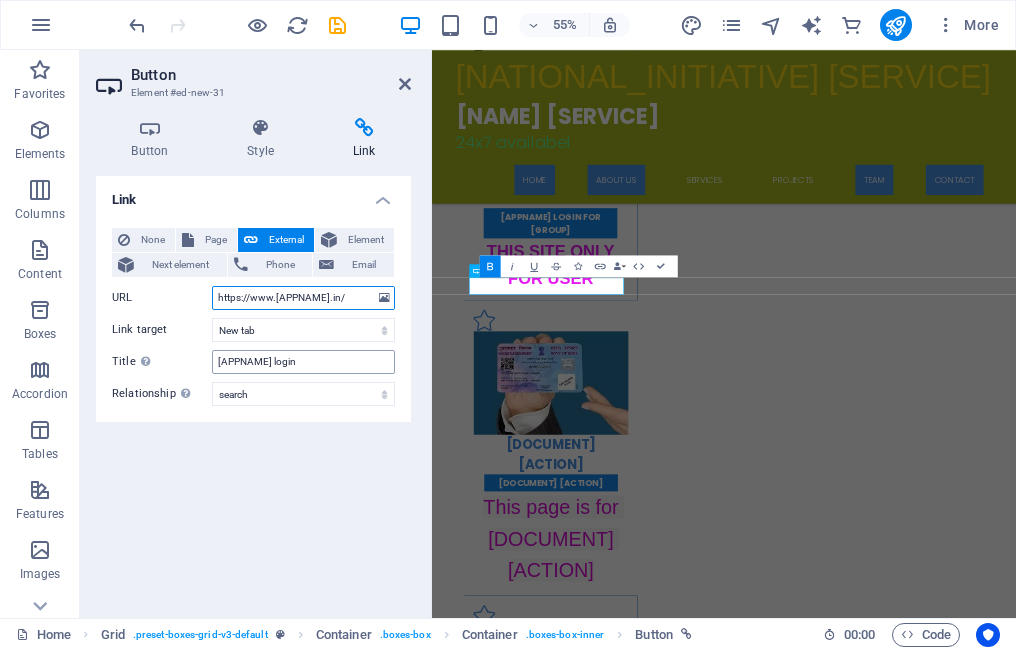 type on "https://www.[APPNAME].in/" 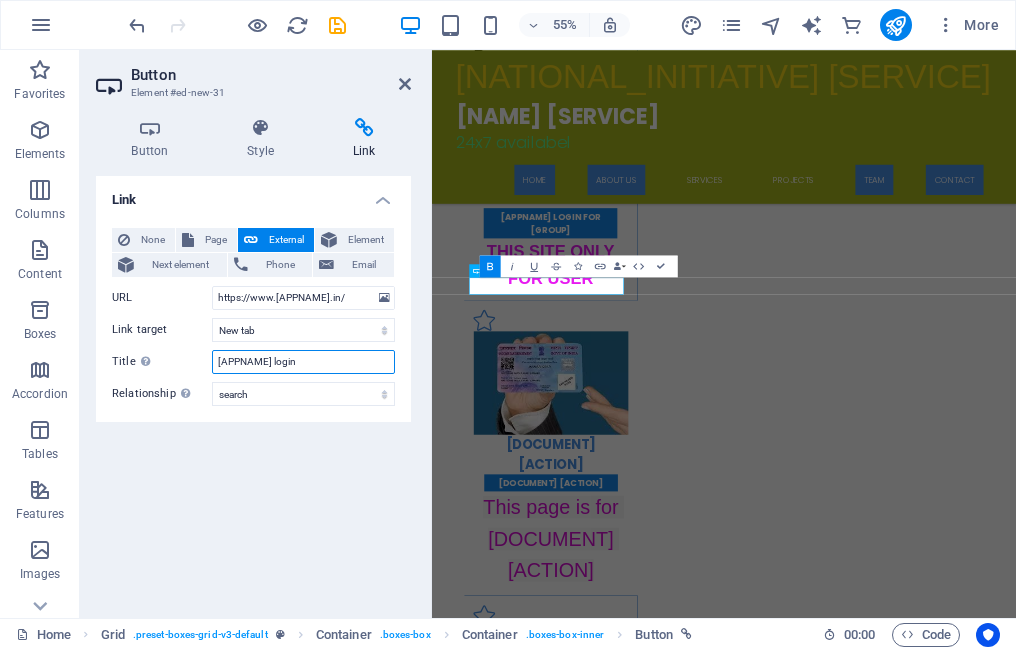 click on "[APPNAME] login" at bounding box center [303, 362] 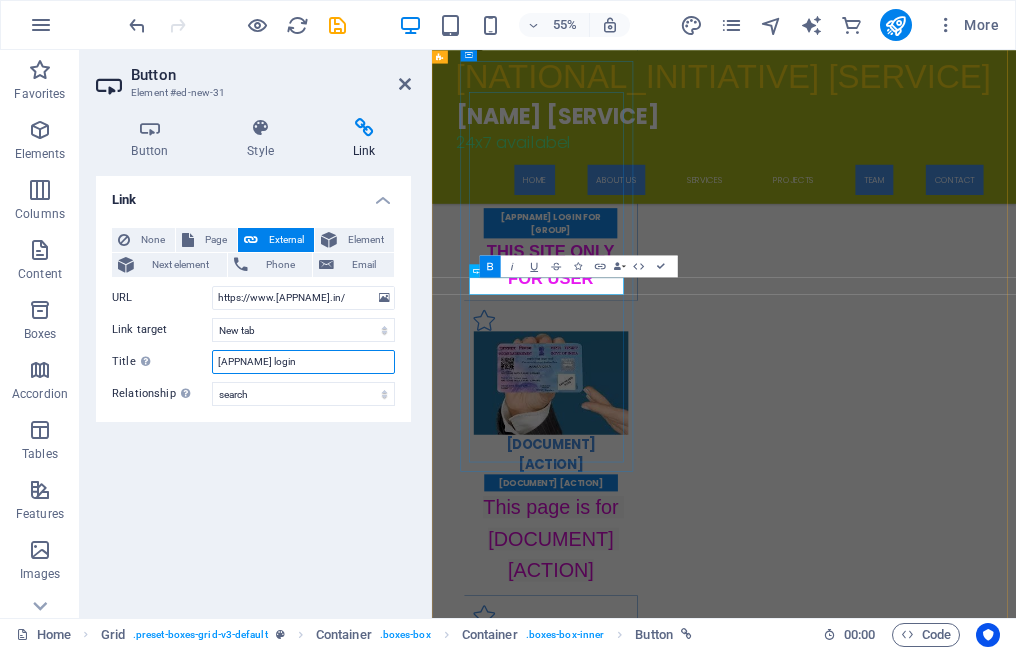 type on "[APPNAME] login" 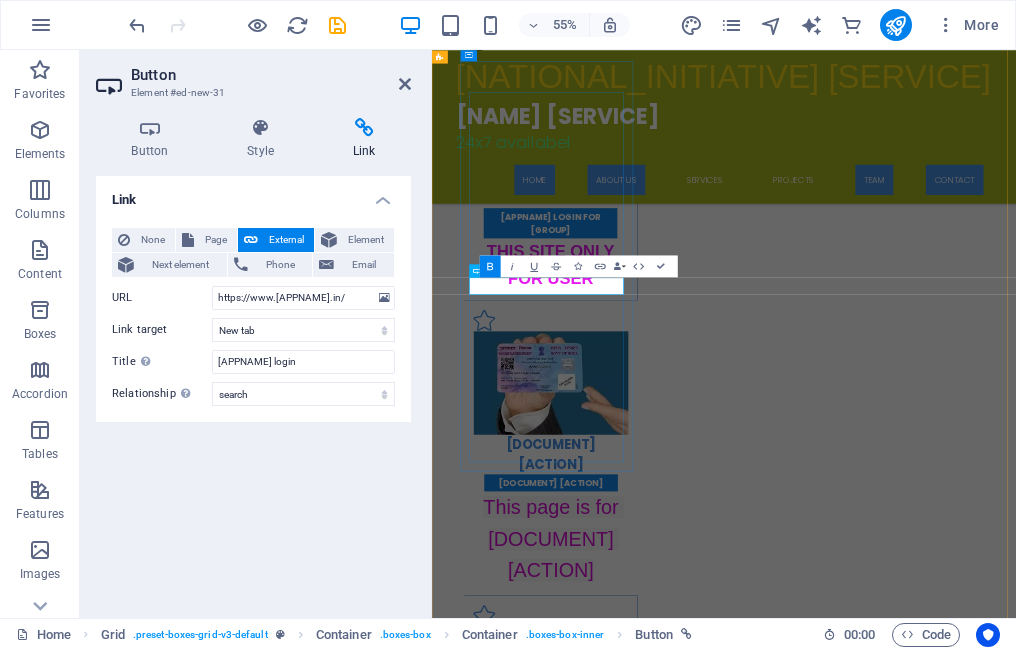 click on "[PERSON] login" at bounding box center [647, 7718] 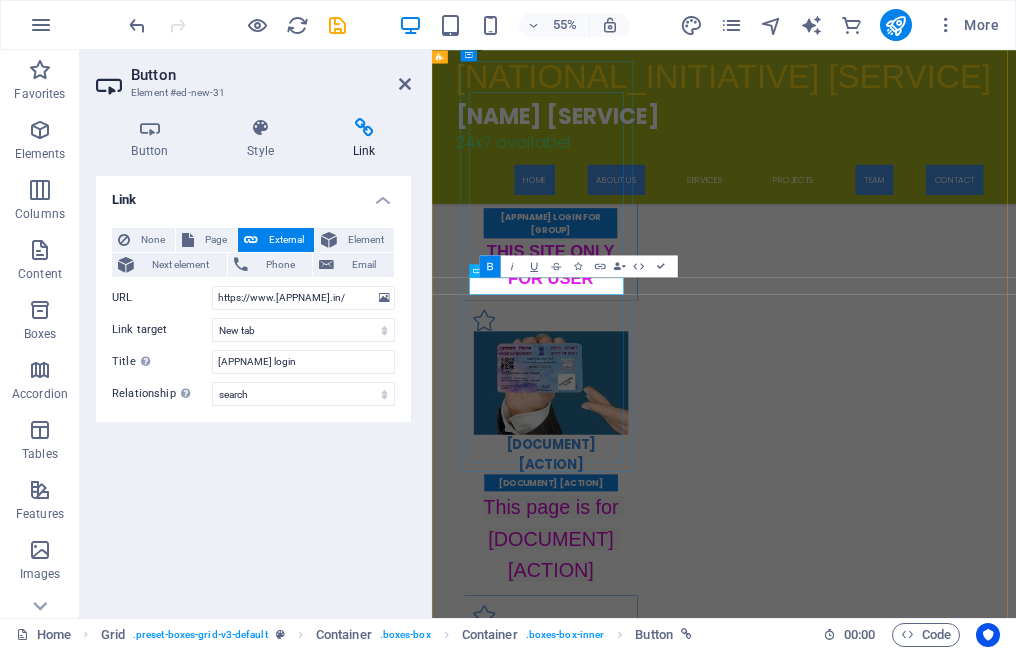 type 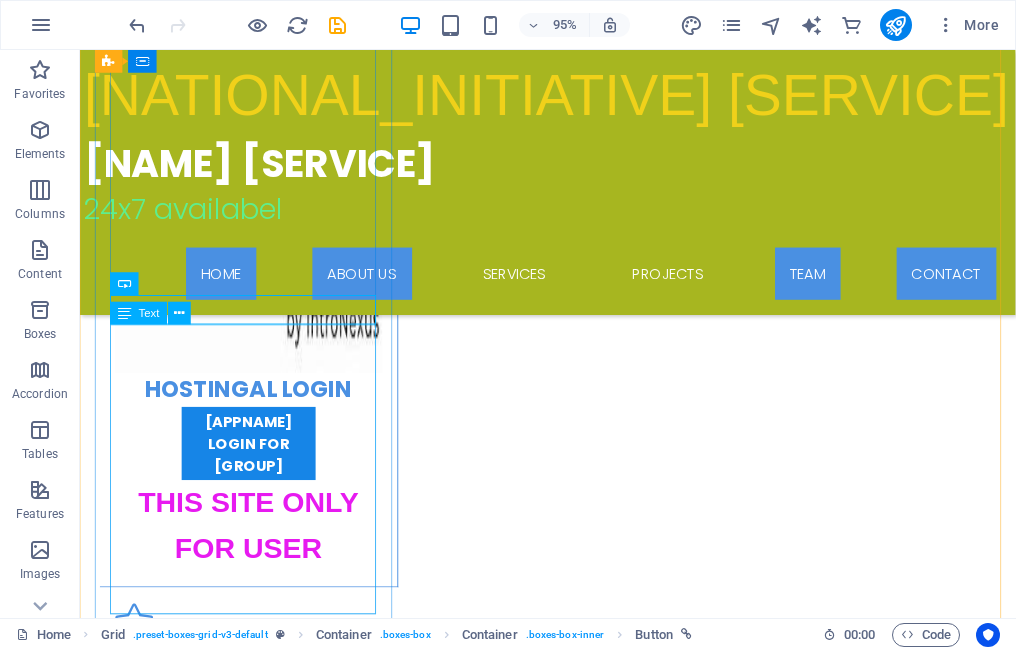 scroll, scrollTop: 4862, scrollLeft: 0, axis: vertical 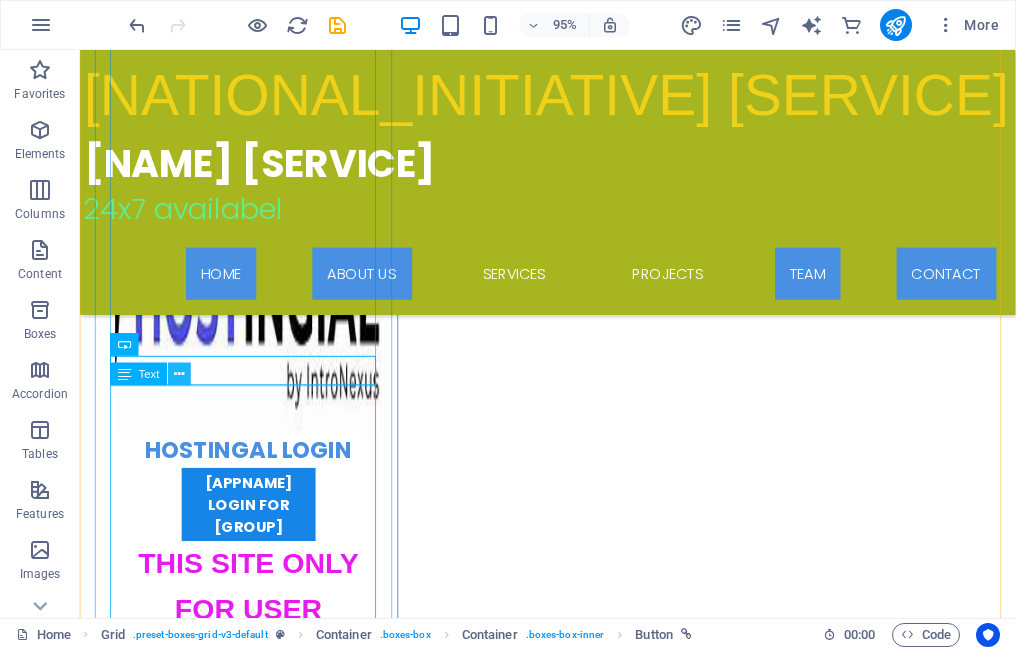 click at bounding box center [180, 374] 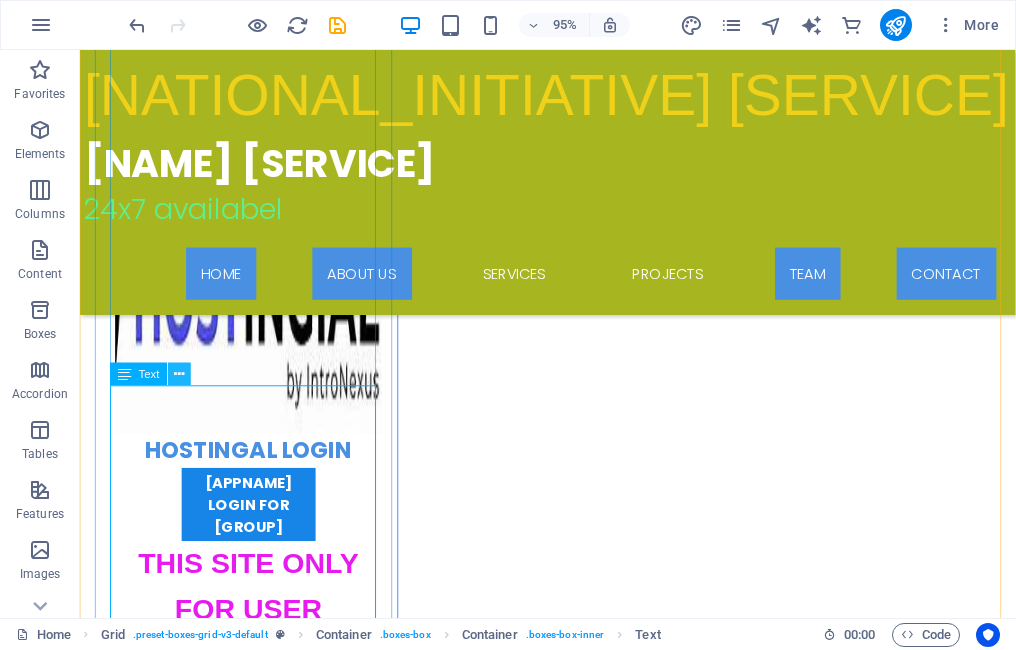 click at bounding box center [180, 374] 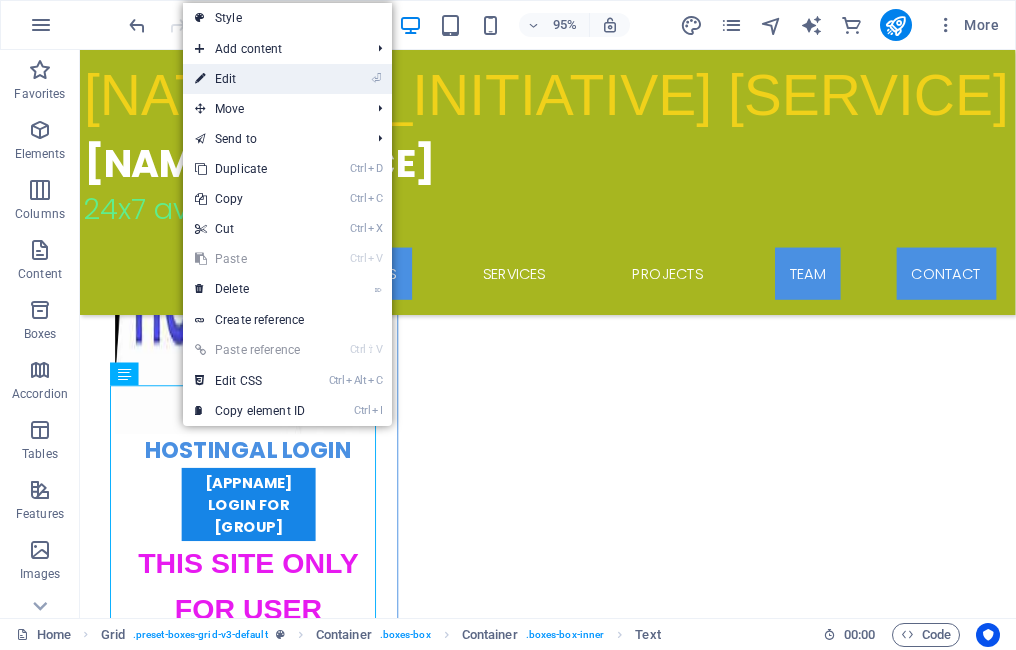 click on "⏎  Edit" at bounding box center [250, 79] 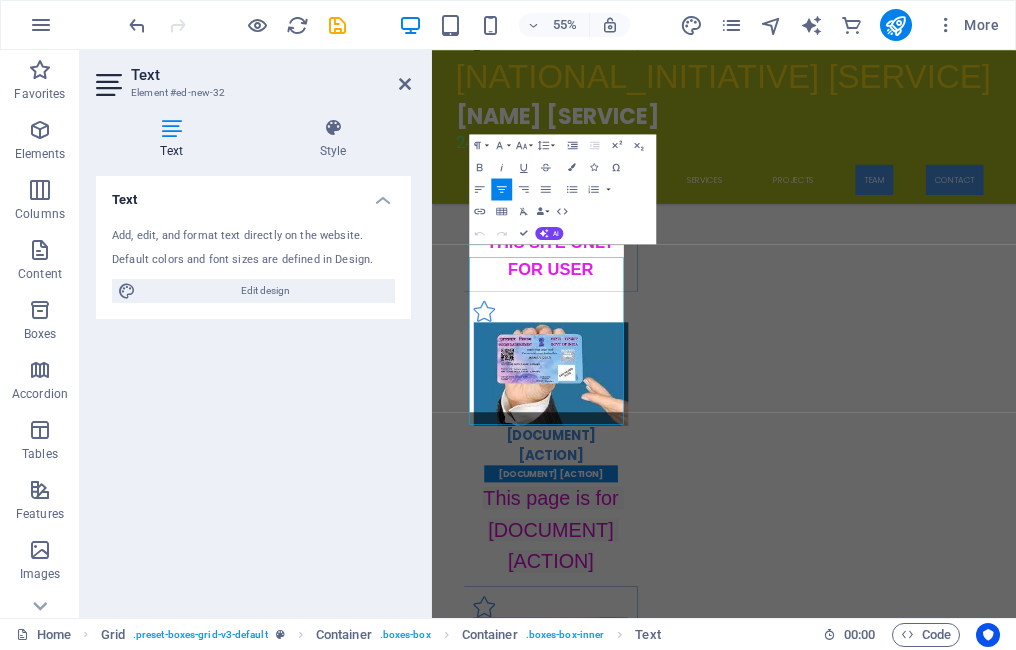 scroll, scrollTop: 4938, scrollLeft: 0, axis: vertical 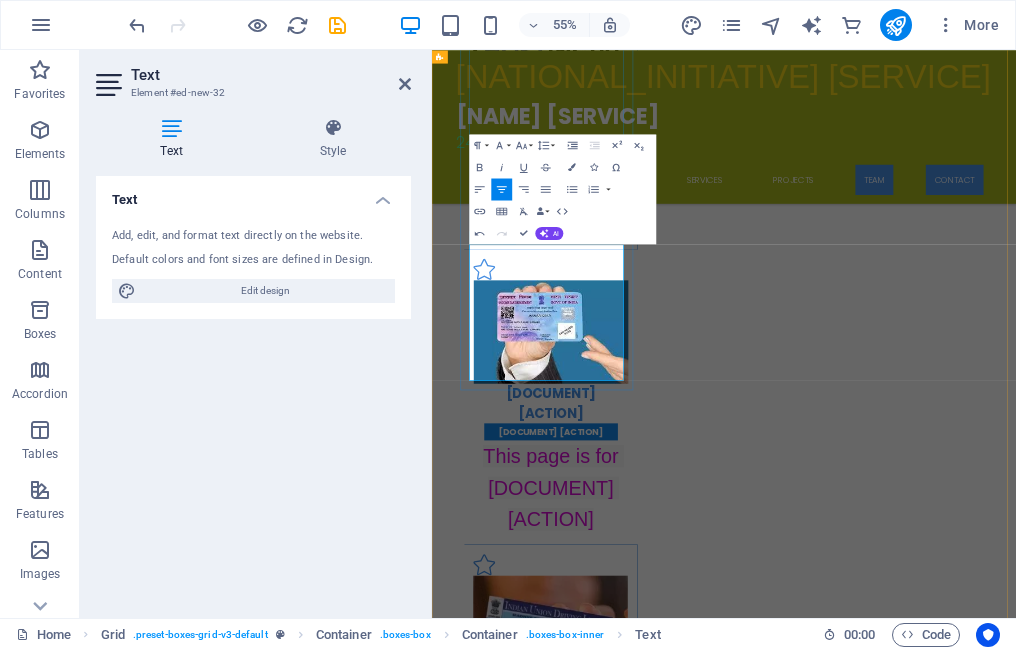 type 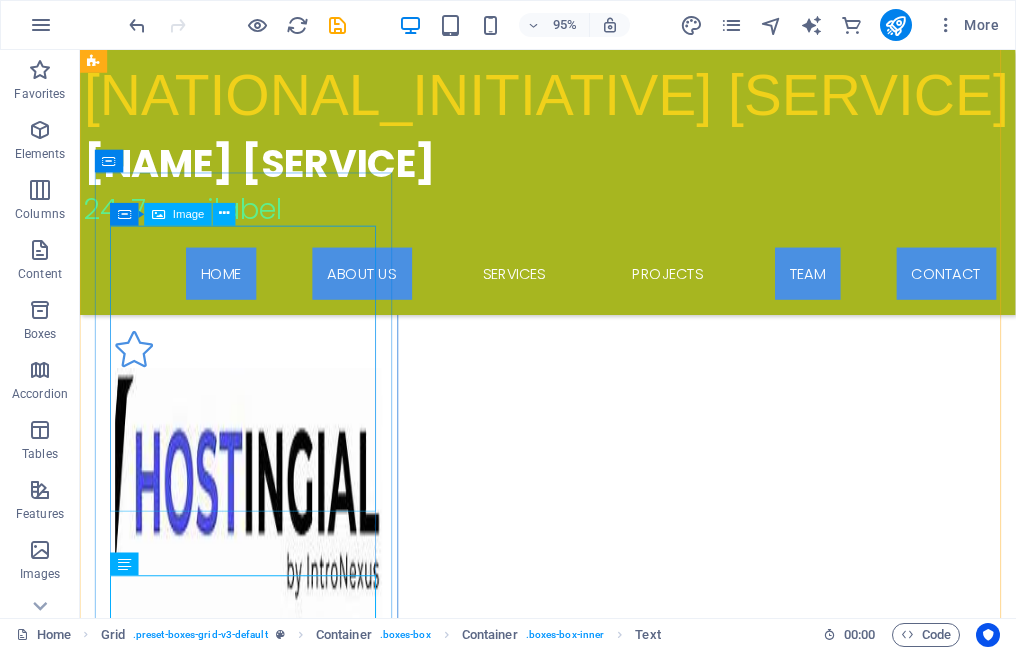 scroll, scrollTop: 4462, scrollLeft: 0, axis: vertical 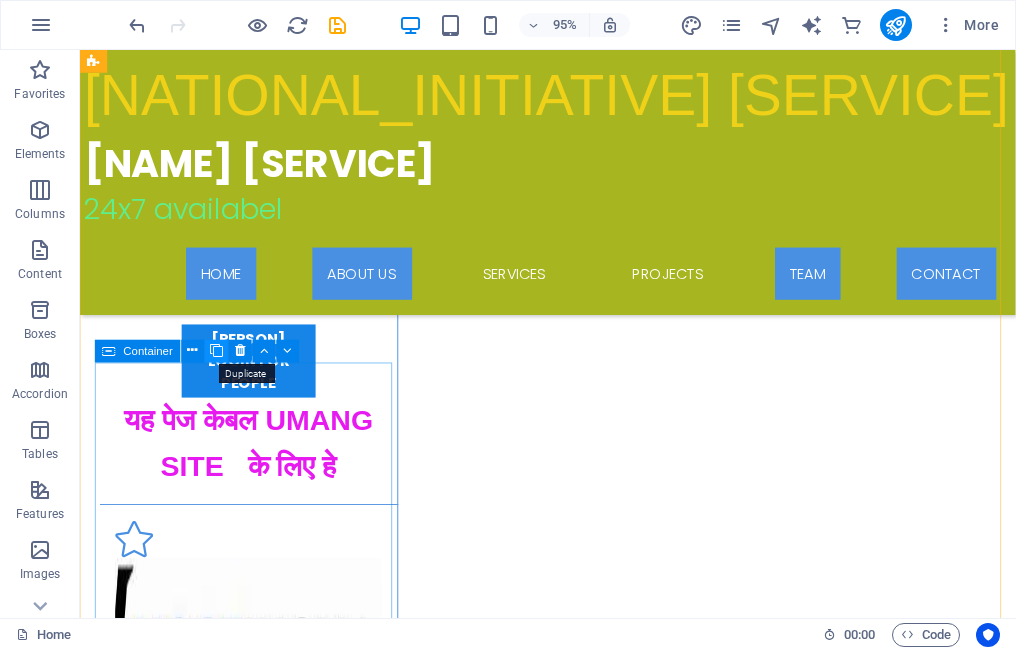 click at bounding box center [216, 351] 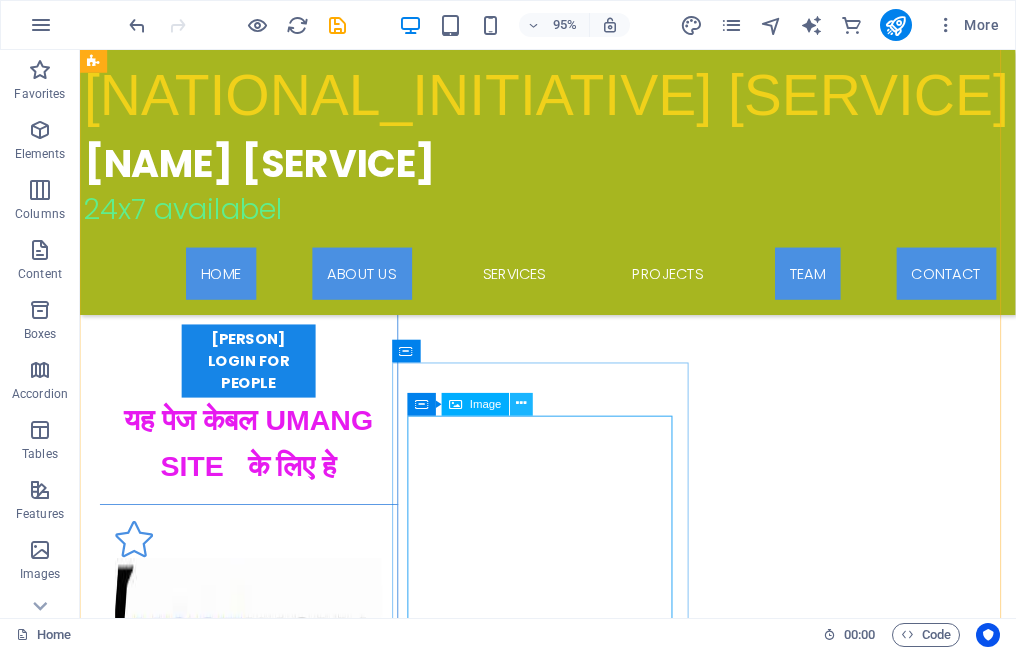 click at bounding box center (522, 404) 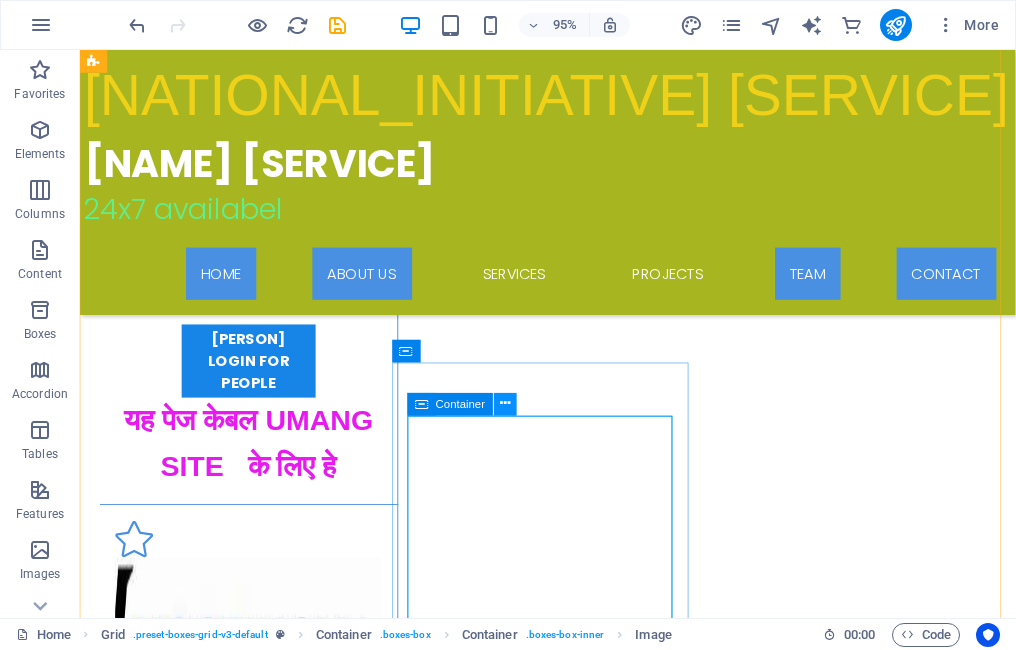 click at bounding box center (505, 404) 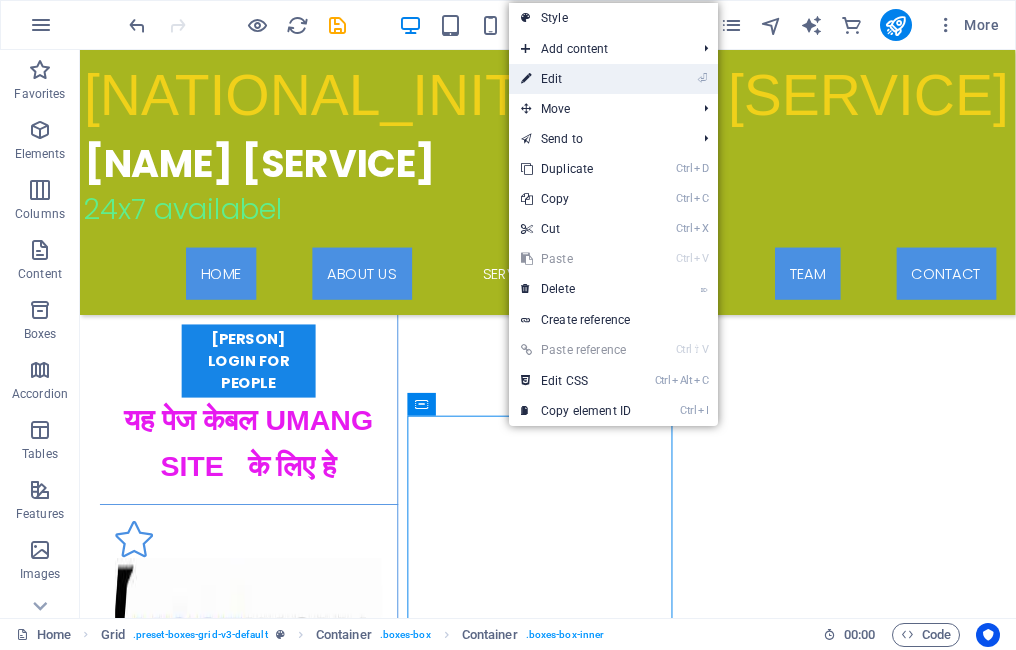click on "⏎  Edit" at bounding box center (576, 79) 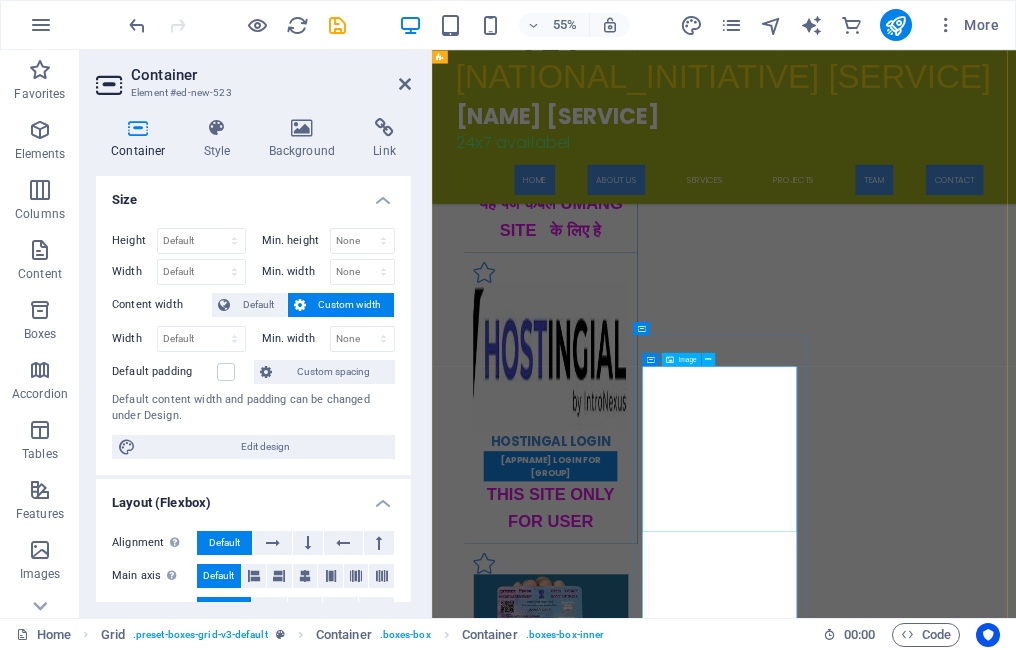 scroll, scrollTop: 4339, scrollLeft: 0, axis: vertical 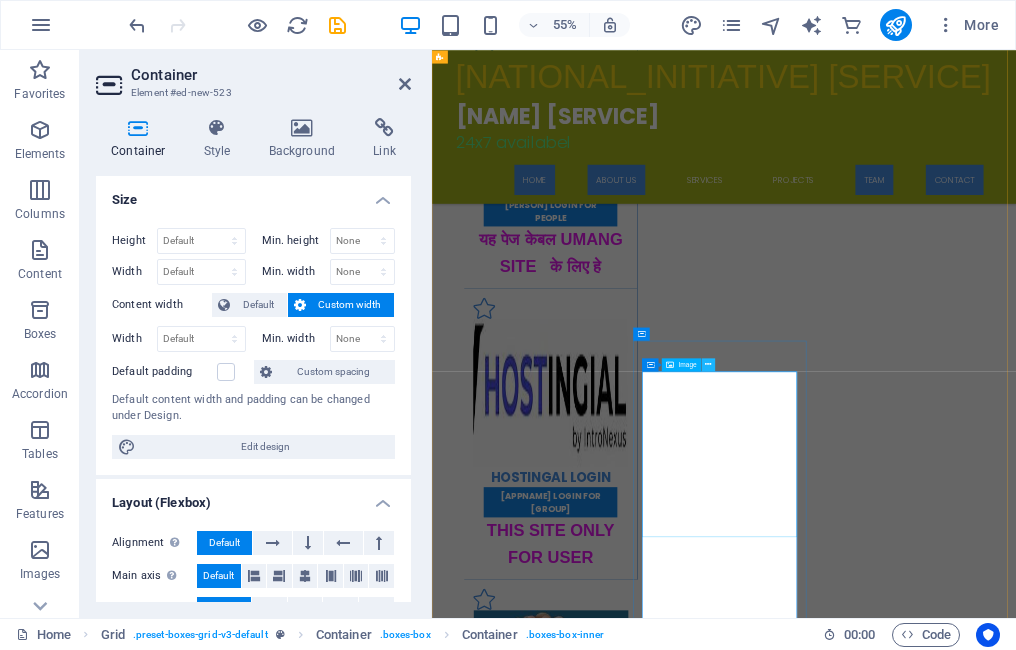 click at bounding box center (708, 364) 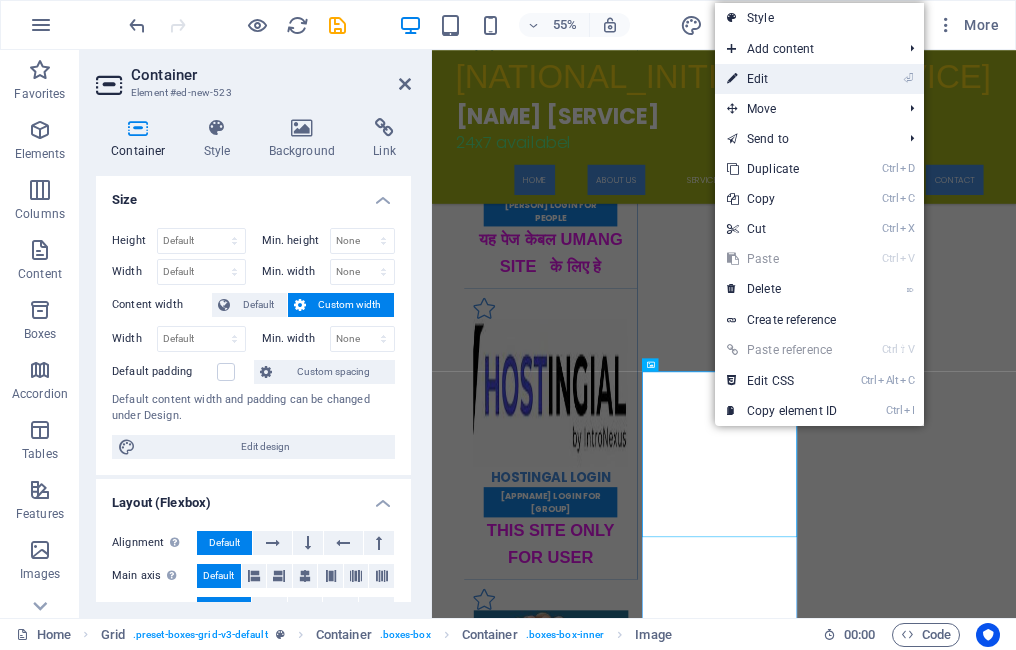 click on "⏎  Edit" at bounding box center (782, 79) 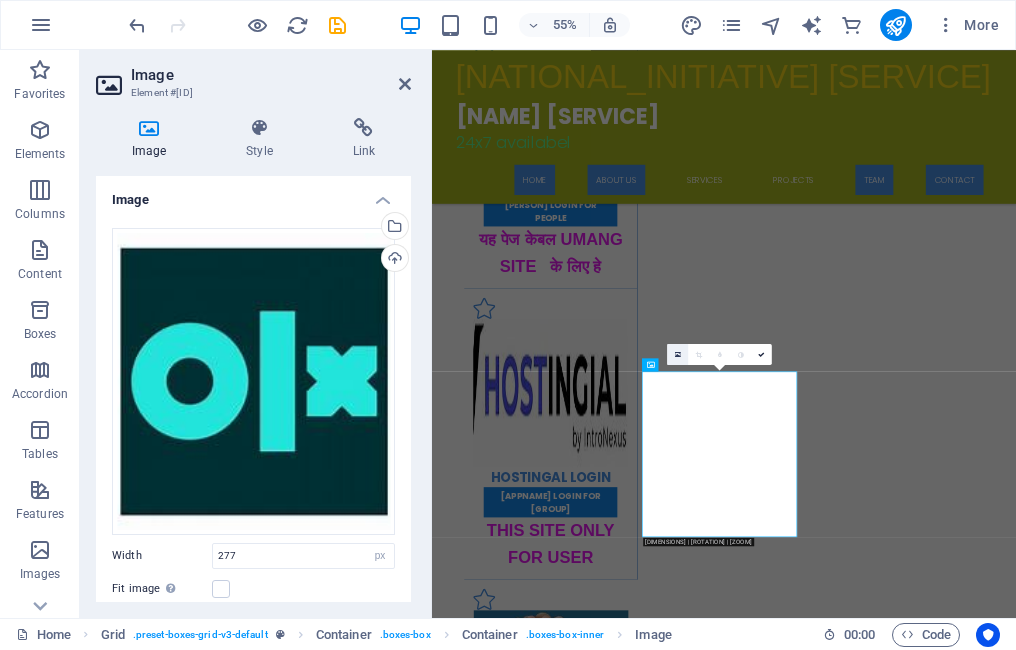 click at bounding box center [678, 354] 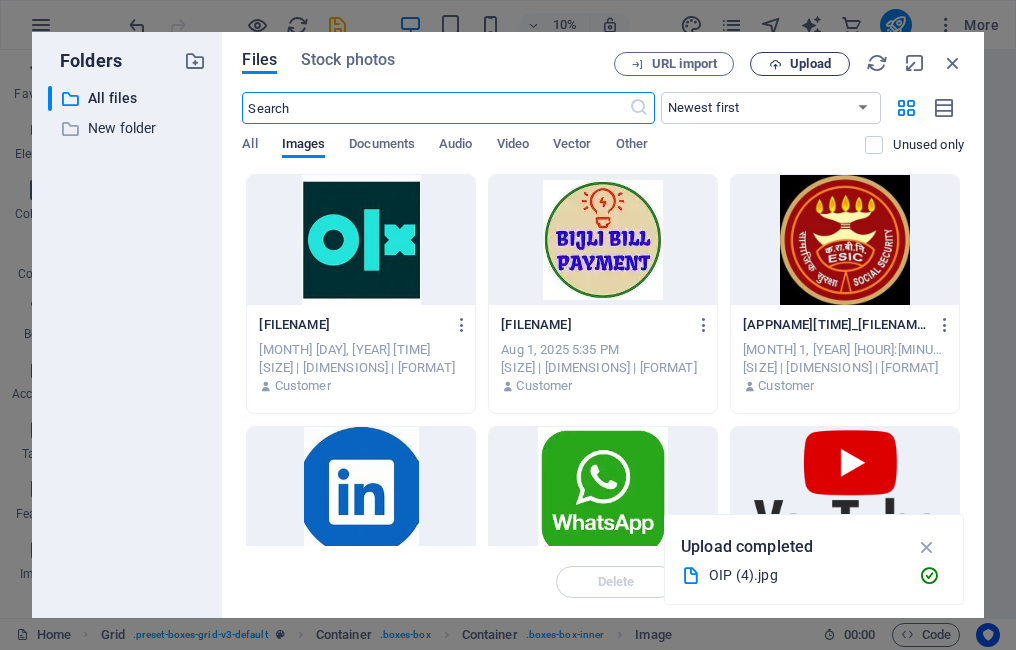 click on "Upload" at bounding box center [810, 64] 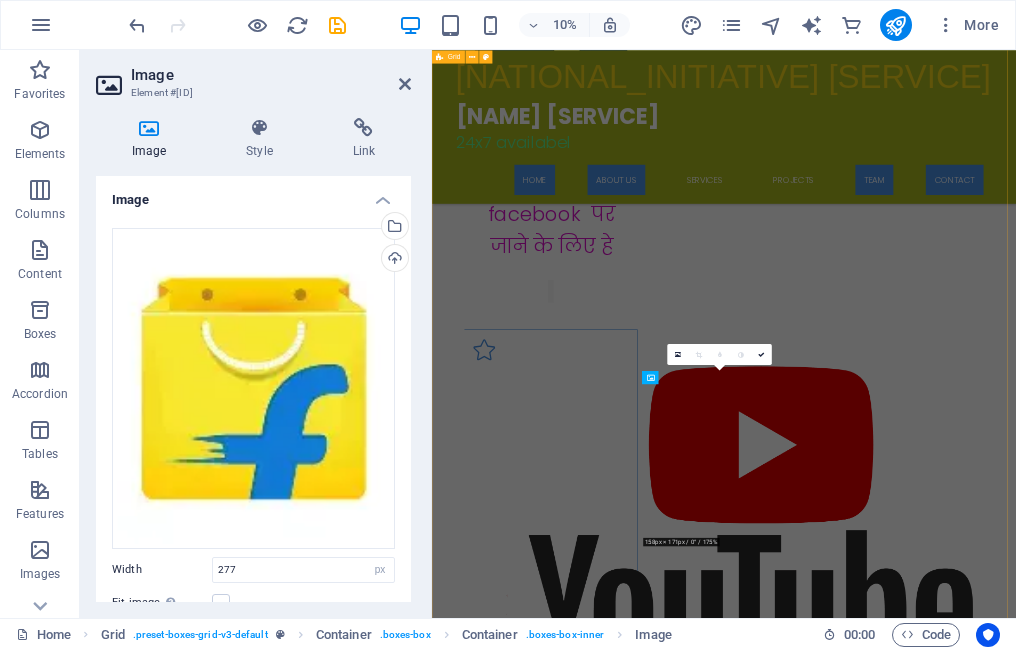 scroll, scrollTop: 4339, scrollLeft: 0, axis: vertical 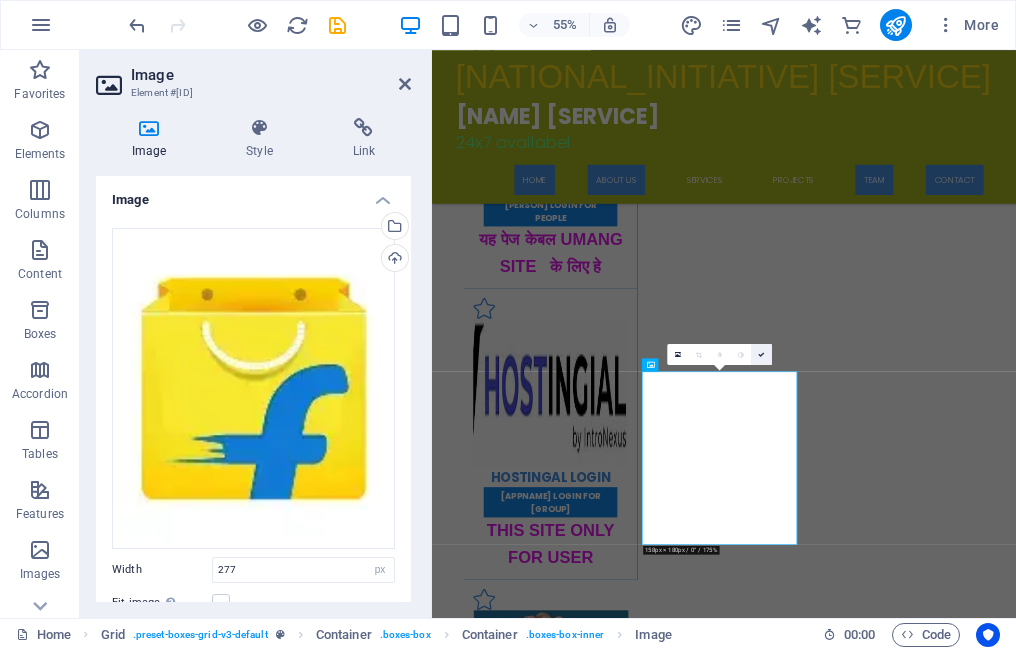 click at bounding box center (761, 354) 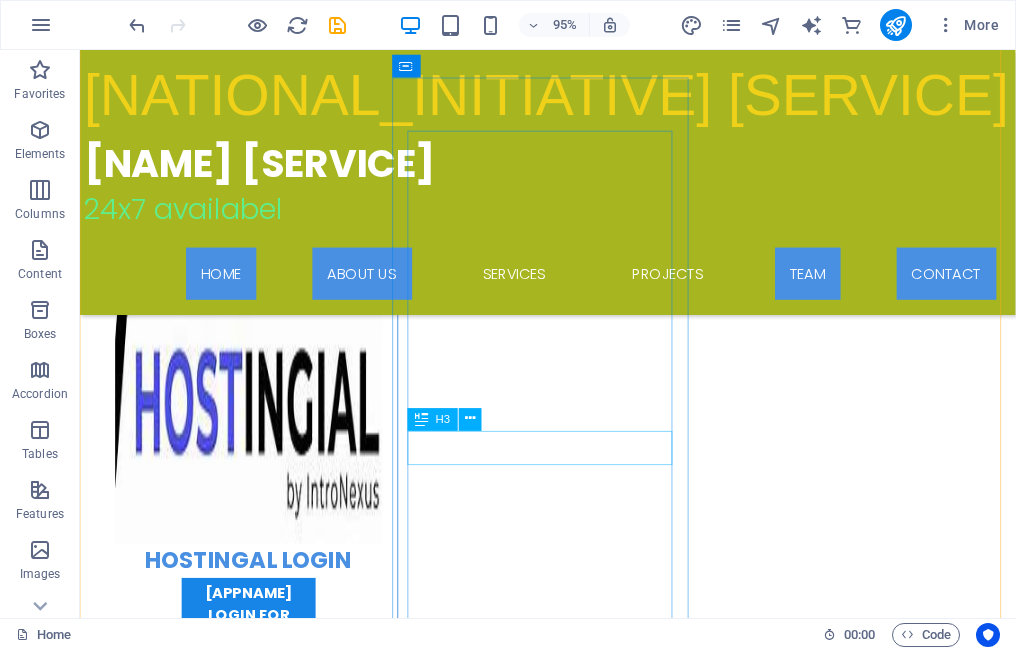 scroll, scrollTop: 4762, scrollLeft: 0, axis: vertical 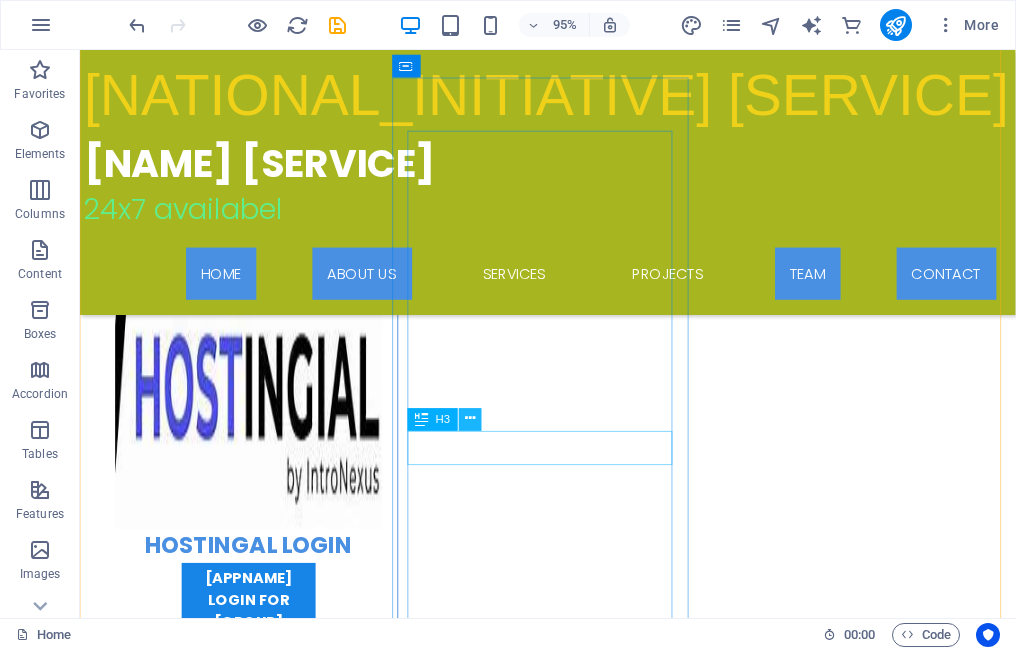 click at bounding box center [470, 419] 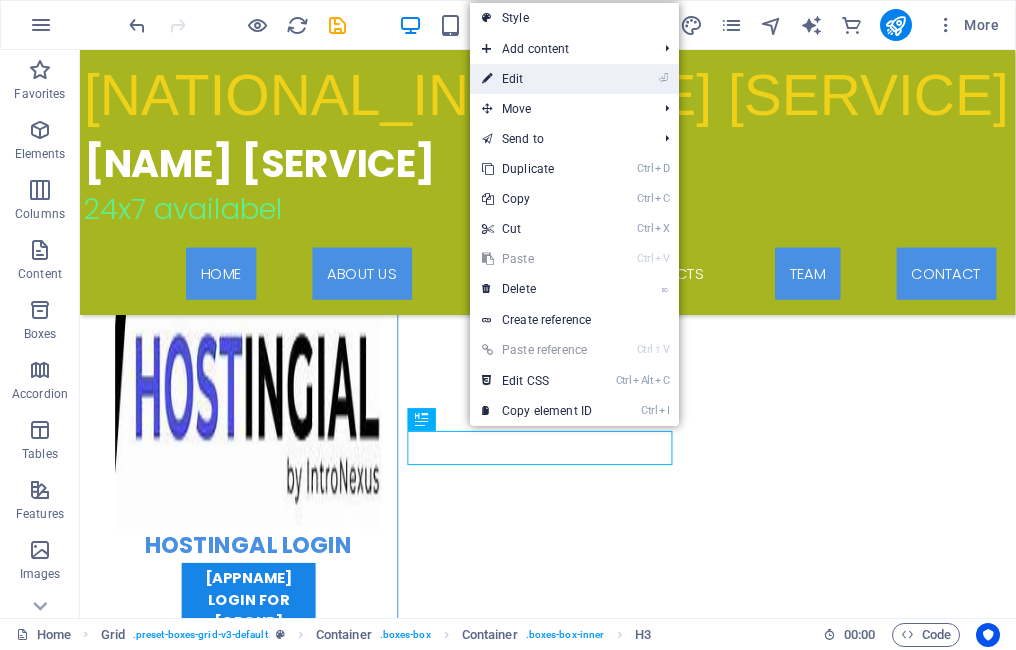 click on "⏎  Edit" at bounding box center (537, 79) 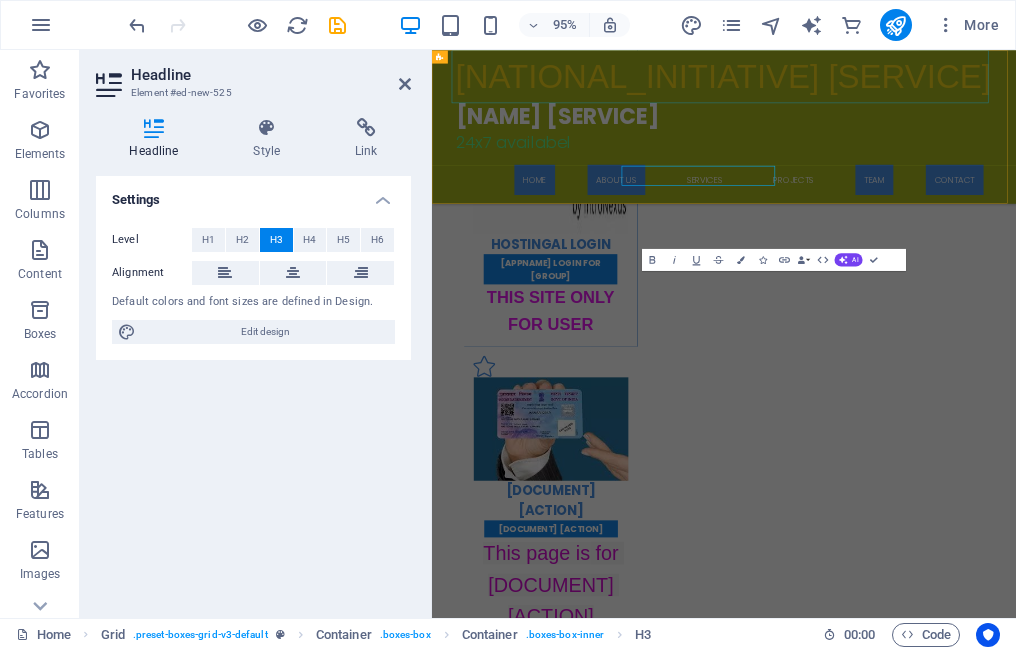 scroll, scrollTop: 4837, scrollLeft: 0, axis: vertical 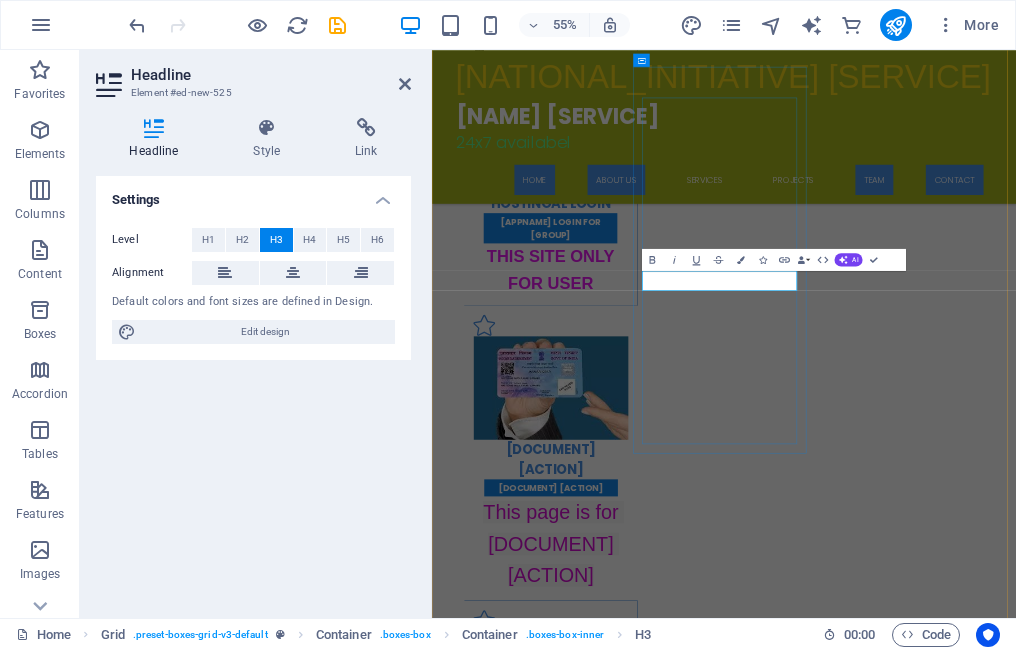 click on "[APPNAME] login" at bounding box center (648, 8455) 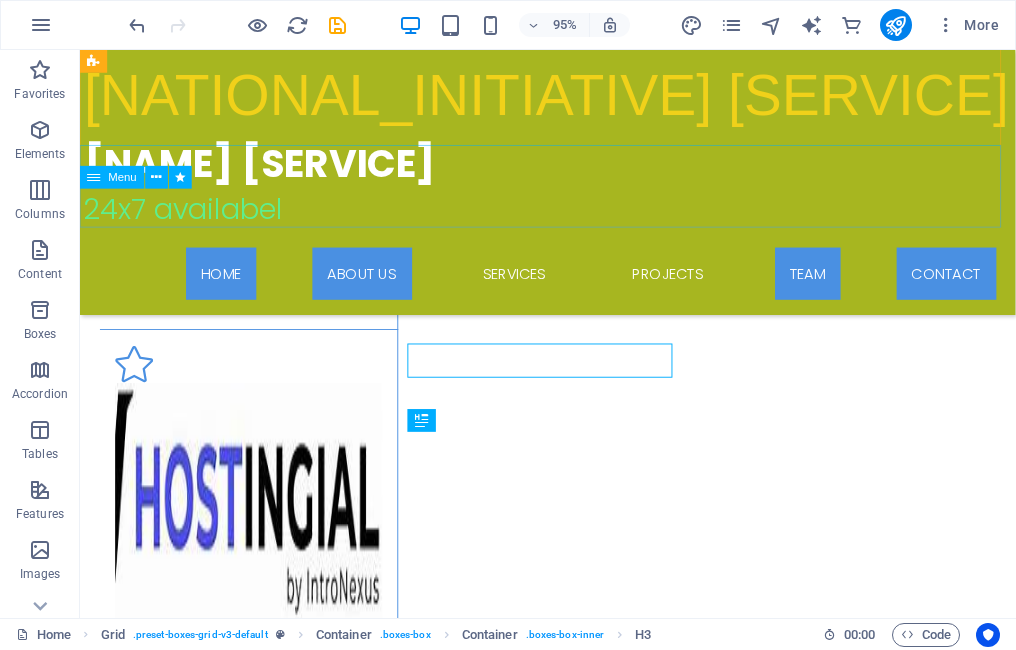 scroll, scrollTop: 4761, scrollLeft: 0, axis: vertical 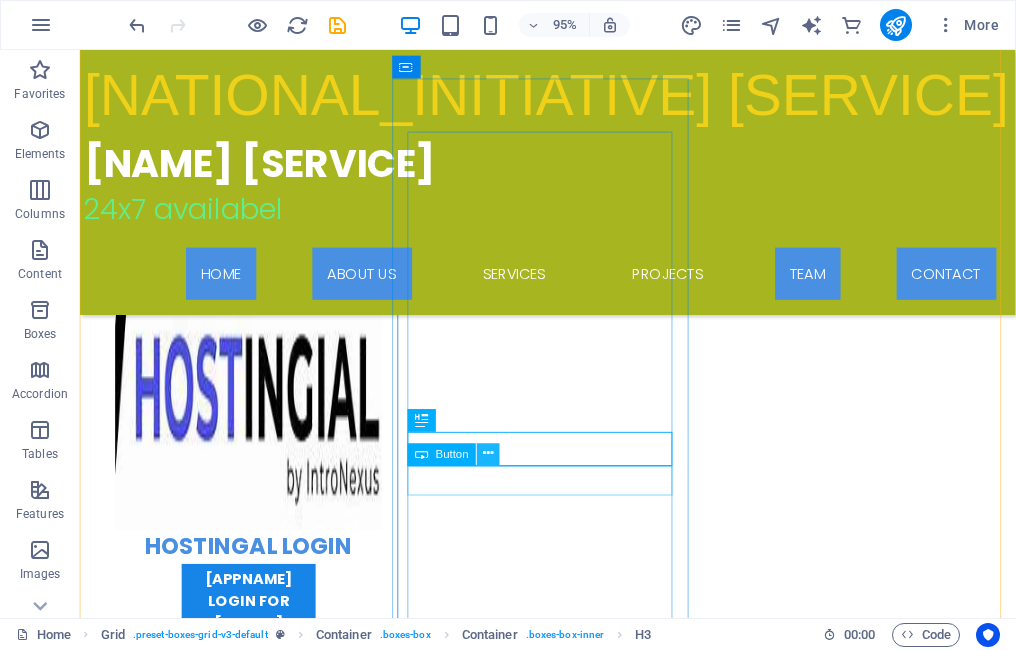click at bounding box center (489, 454) 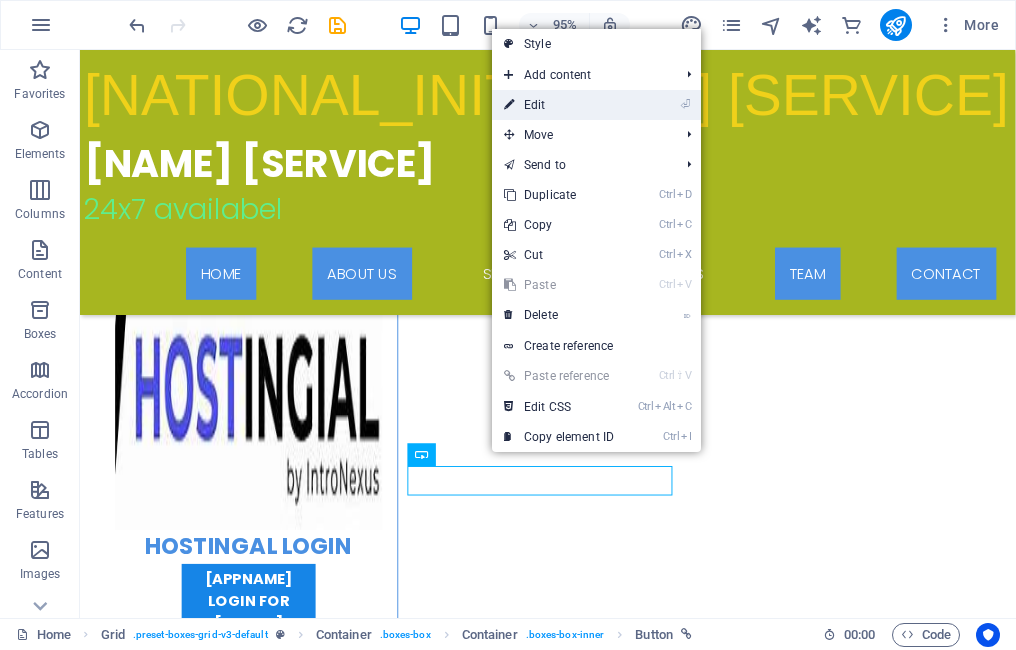 click on "⏎  Edit" at bounding box center (559, 105) 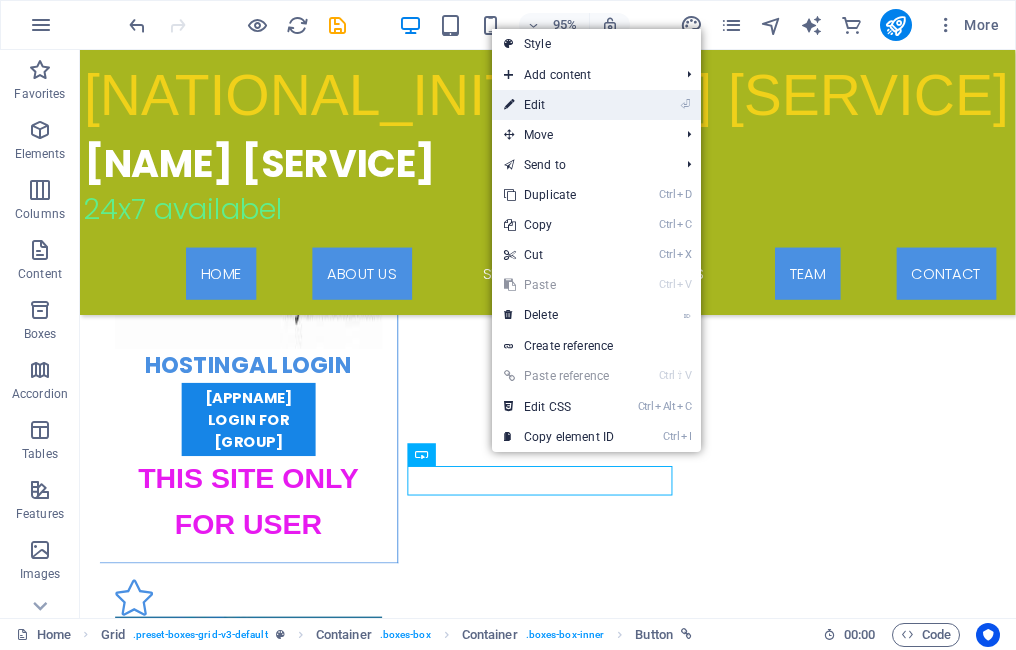 select on "vh" 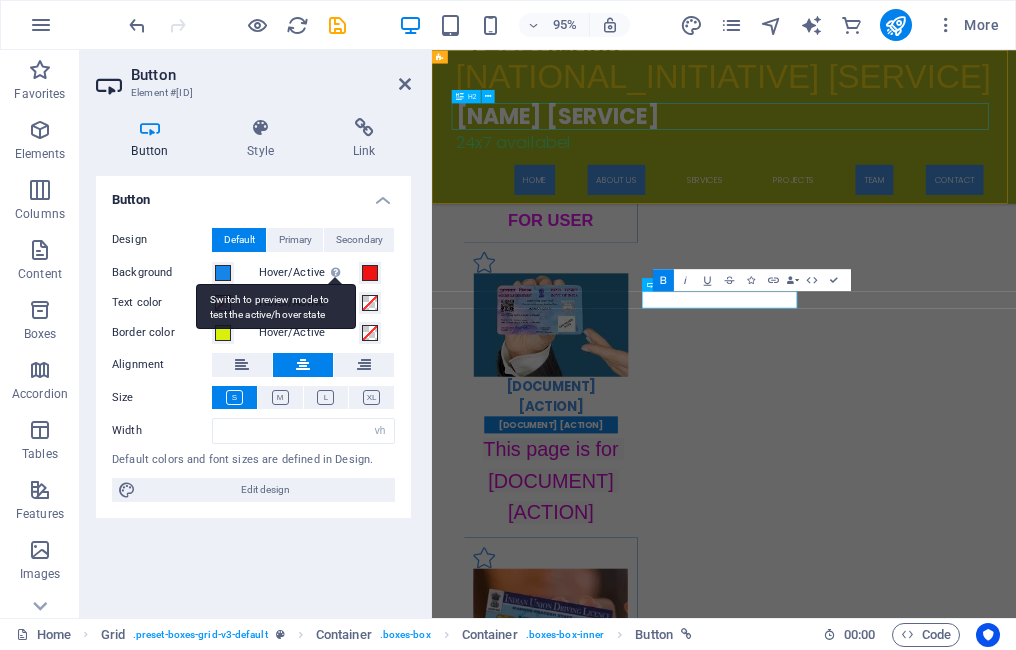 scroll, scrollTop: 4836, scrollLeft: 0, axis: vertical 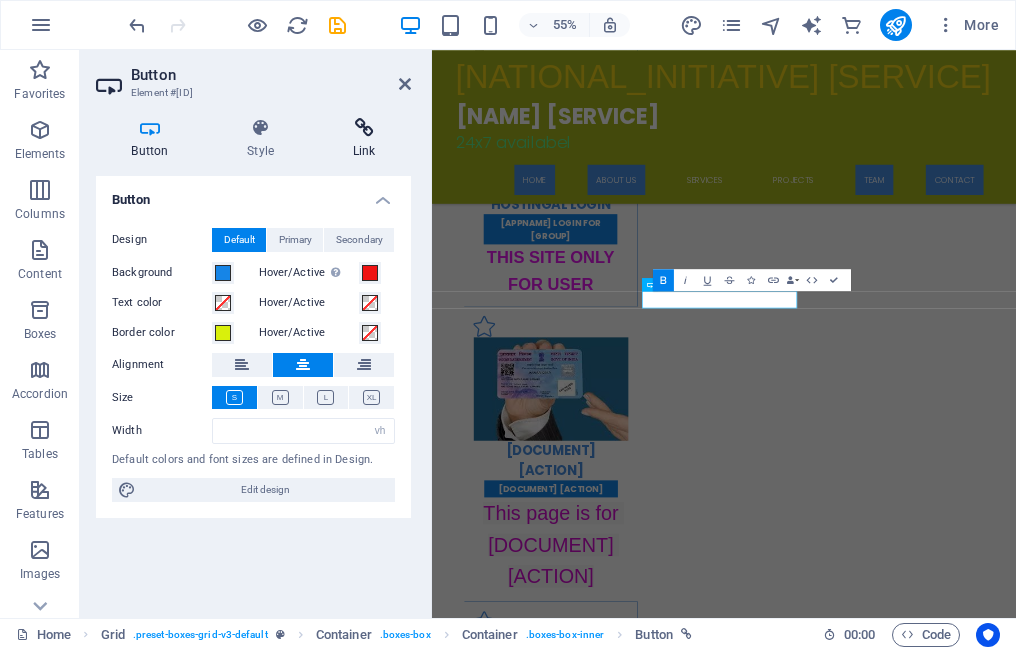 click at bounding box center [364, 128] 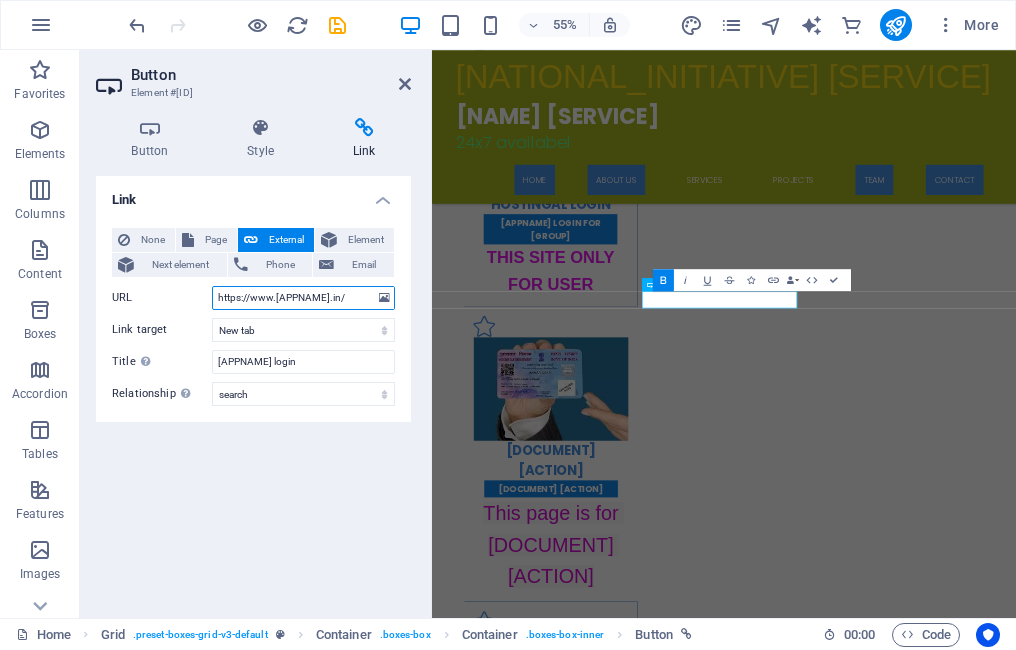 click on "https://www.[APPNAME].in/" at bounding box center (303, 298) 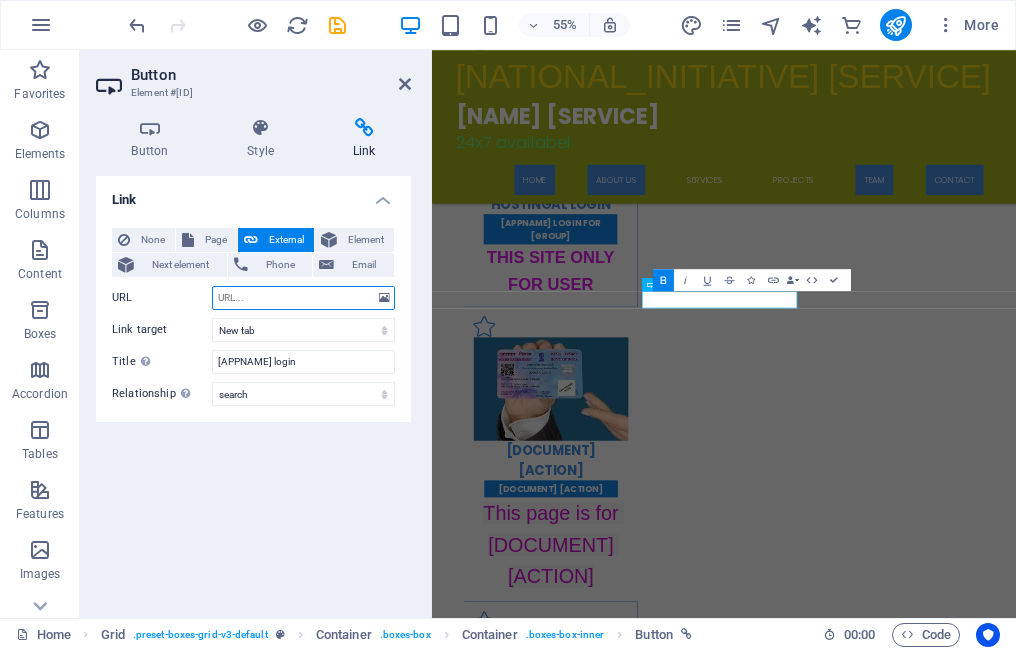 paste on "https://www.flipkart.com/" 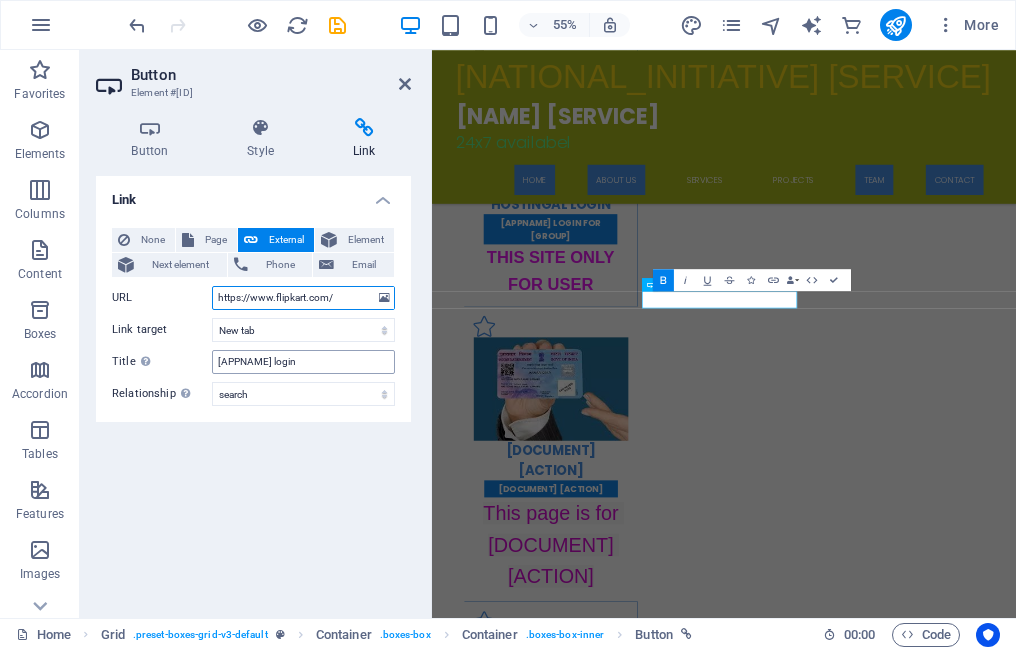 type on "https://www.flipkart.com/" 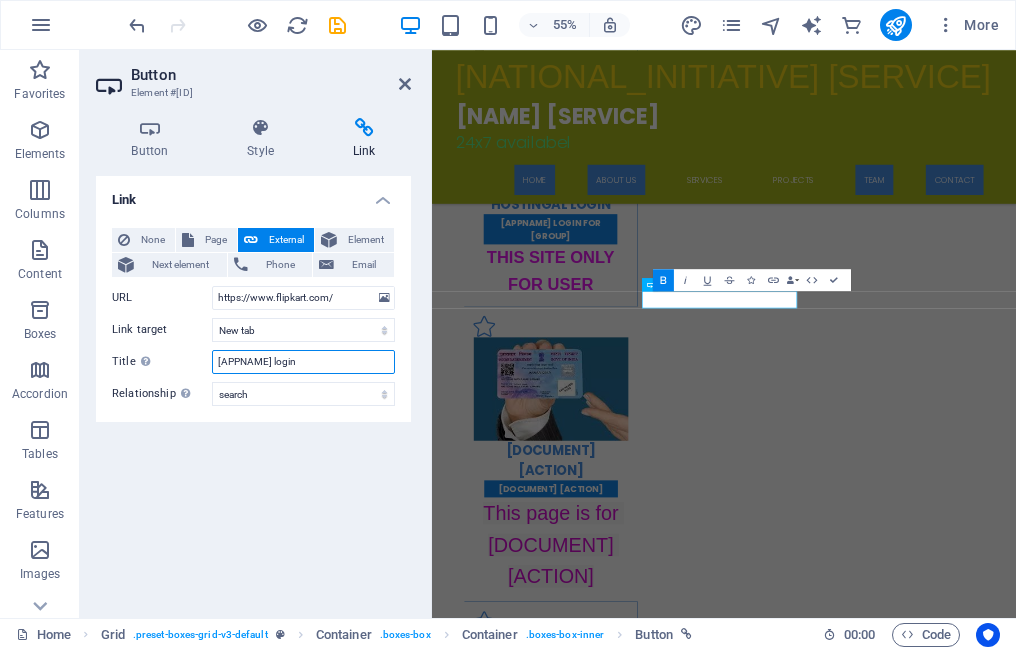 click on "[APPNAME] login" at bounding box center (303, 362) 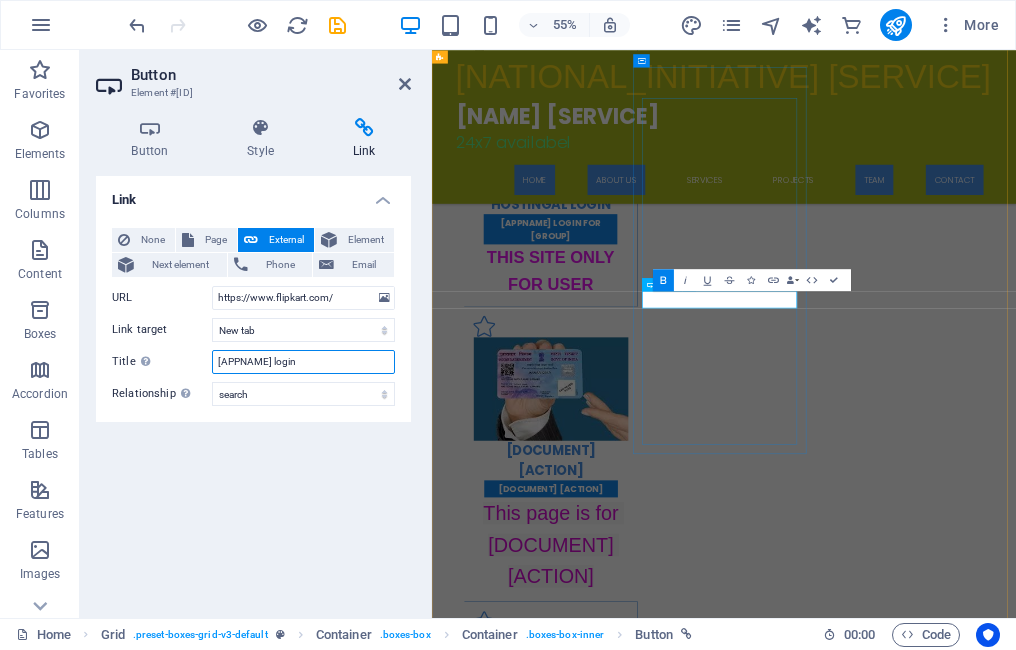 type on "[APPNAME] login" 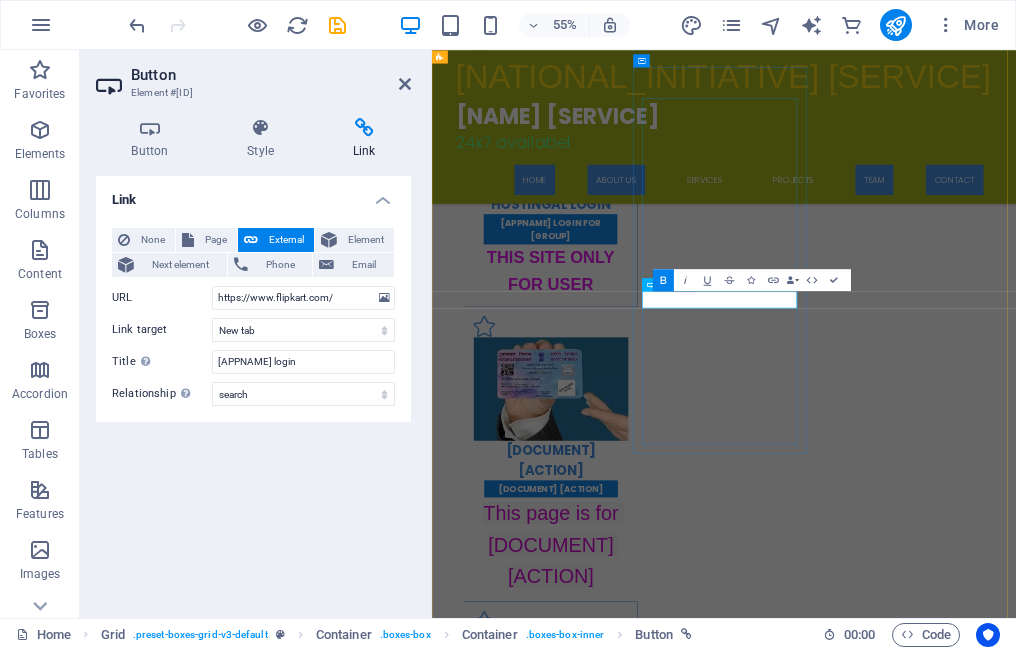 click on "olx login" at bounding box center (648, 8489) 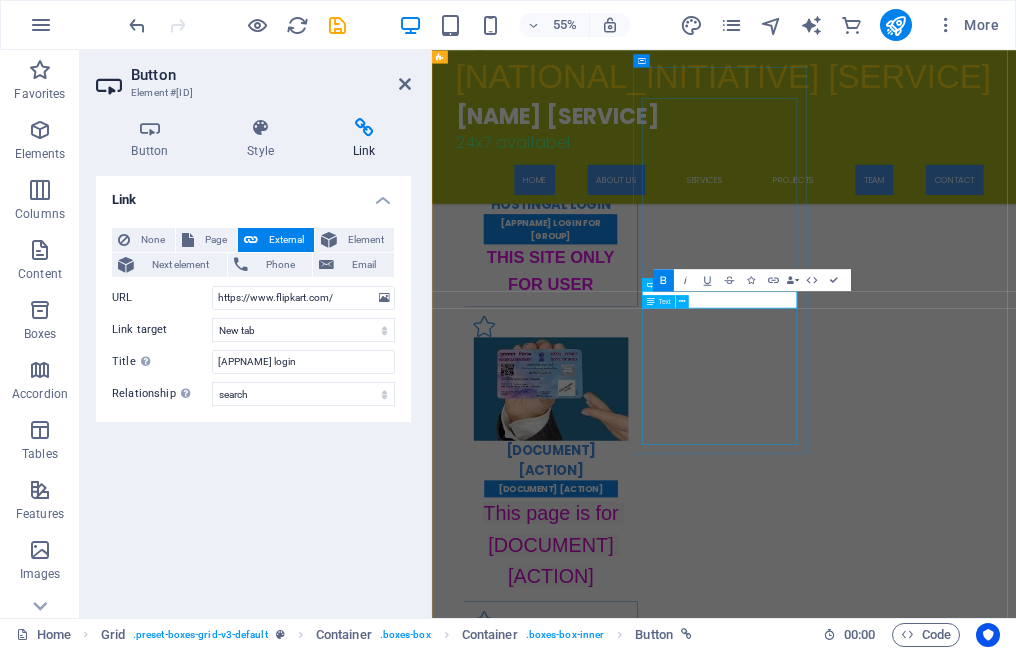 type 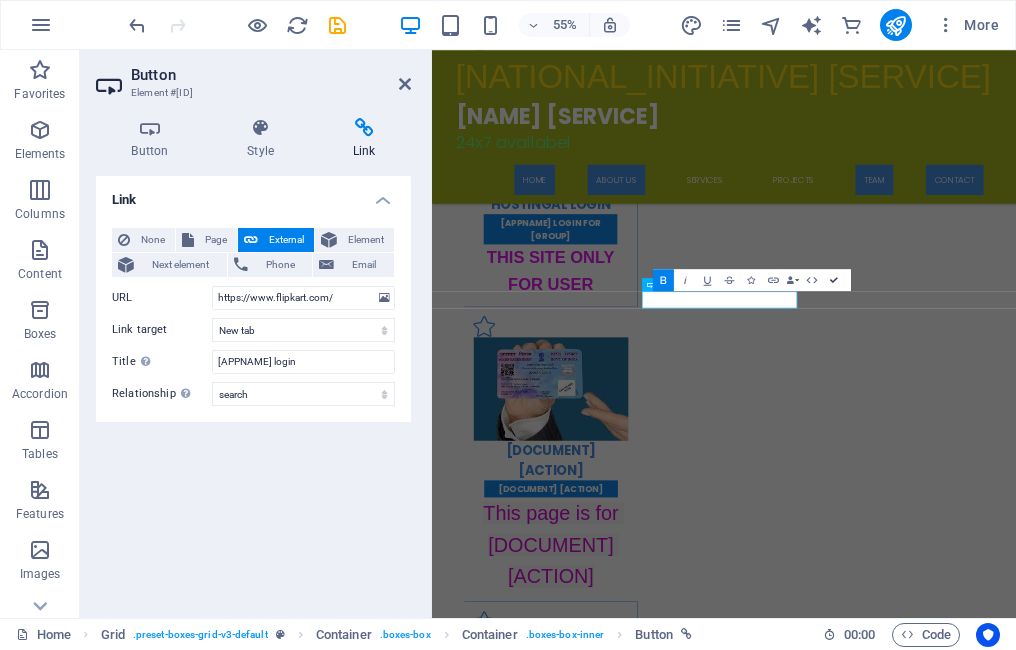 scroll, scrollTop: 4951, scrollLeft: 0, axis: vertical 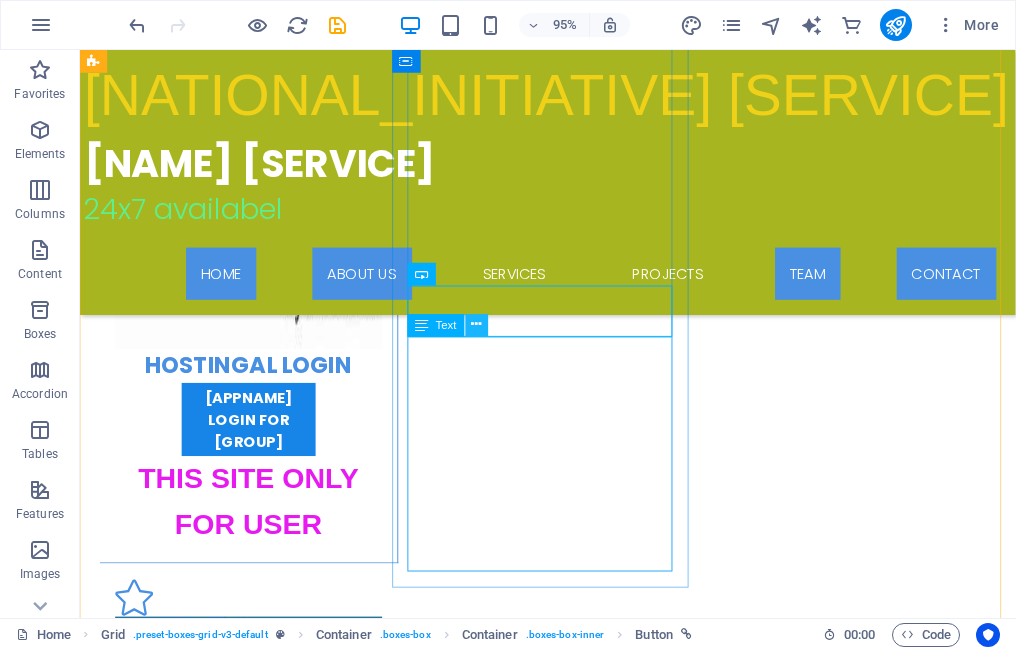 click at bounding box center [477, 325] 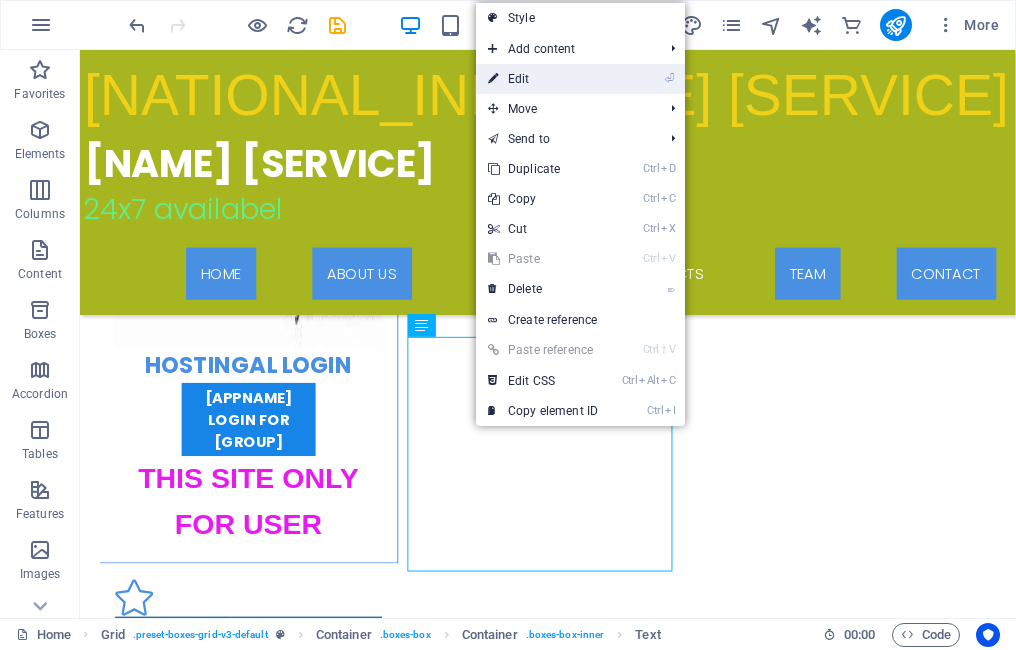 click on "⏎  Edit" at bounding box center (543, 79) 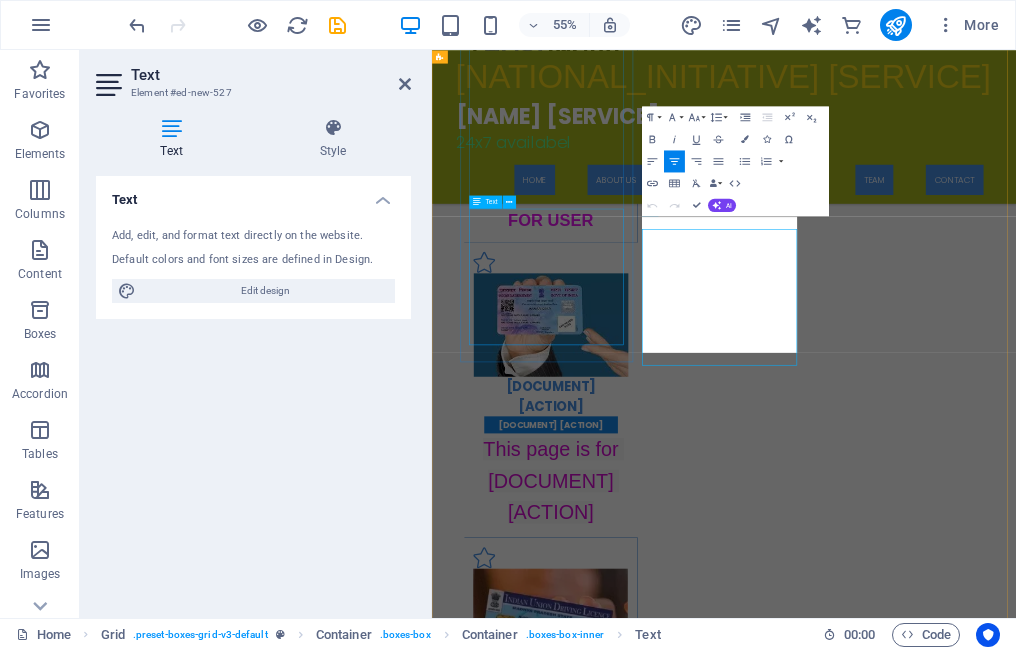 scroll, scrollTop: 5003, scrollLeft: 0, axis: vertical 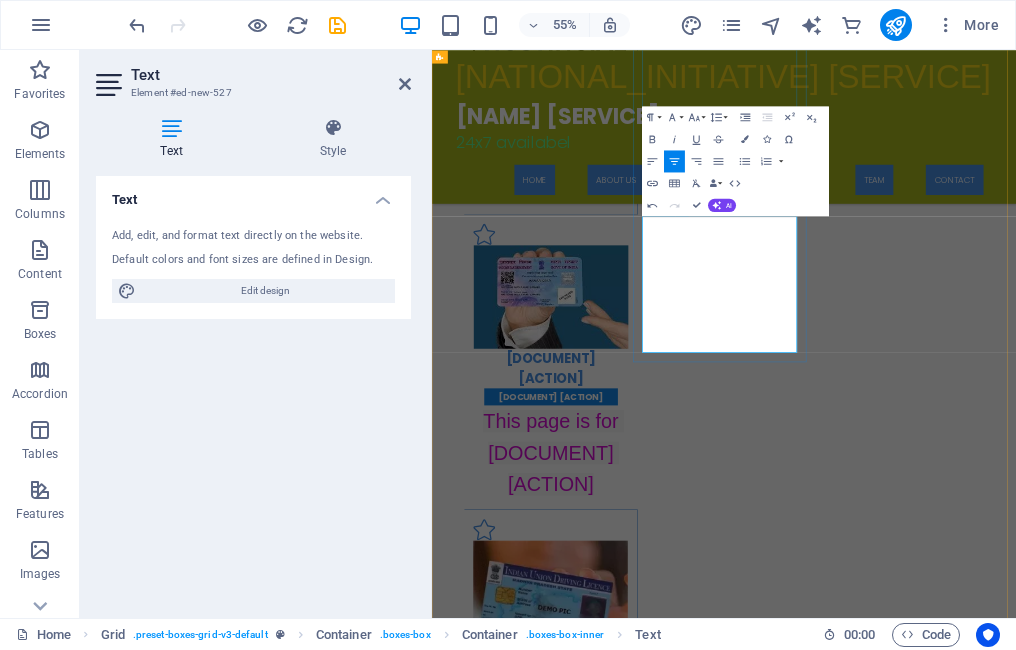 type 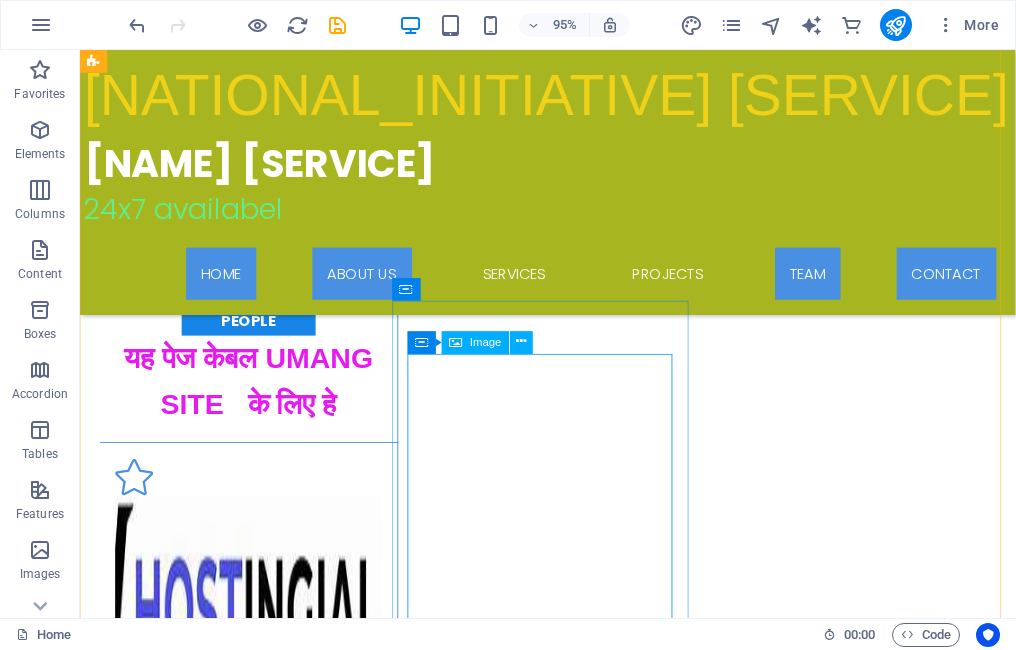 scroll, scrollTop: 4327, scrollLeft: 0, axis: vertical 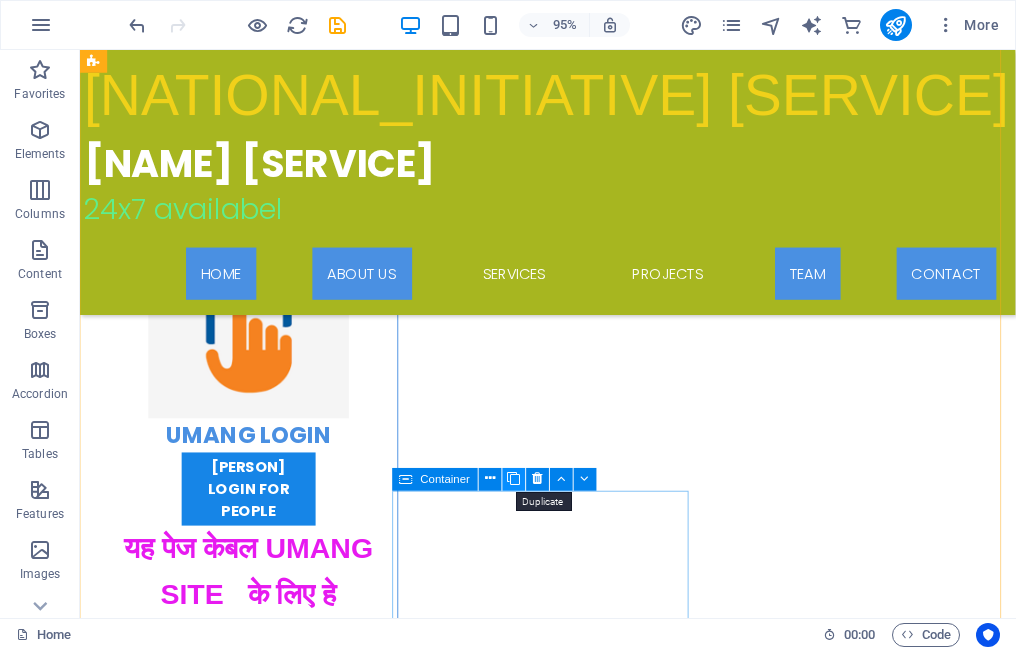 click at bounding box center (513, 479) 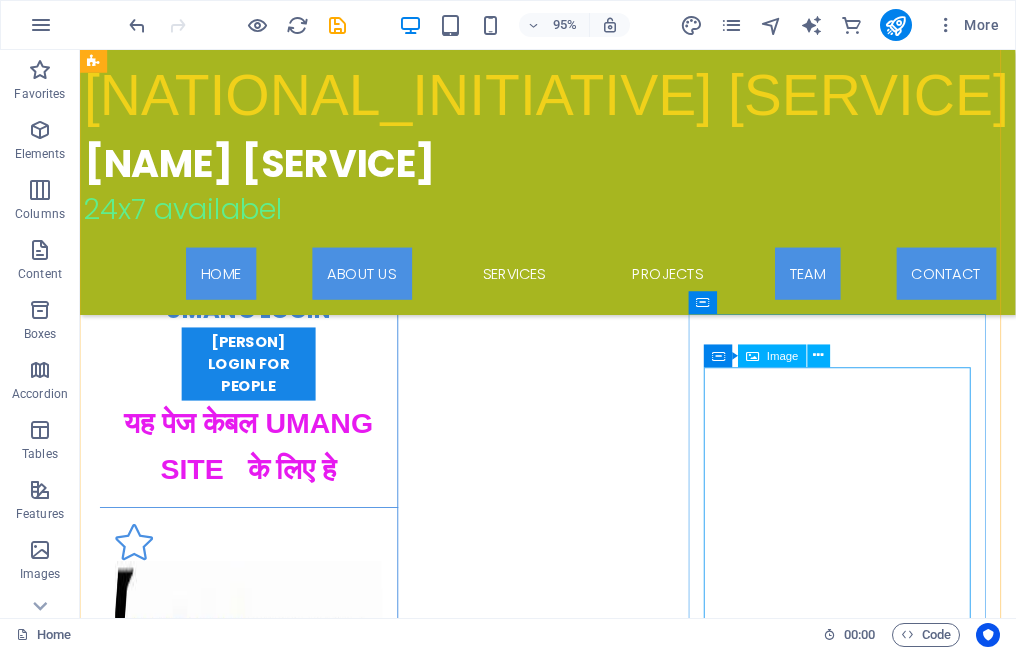 scroll, scrollTop: 4427, scrollLeft: 0, axis: vertical 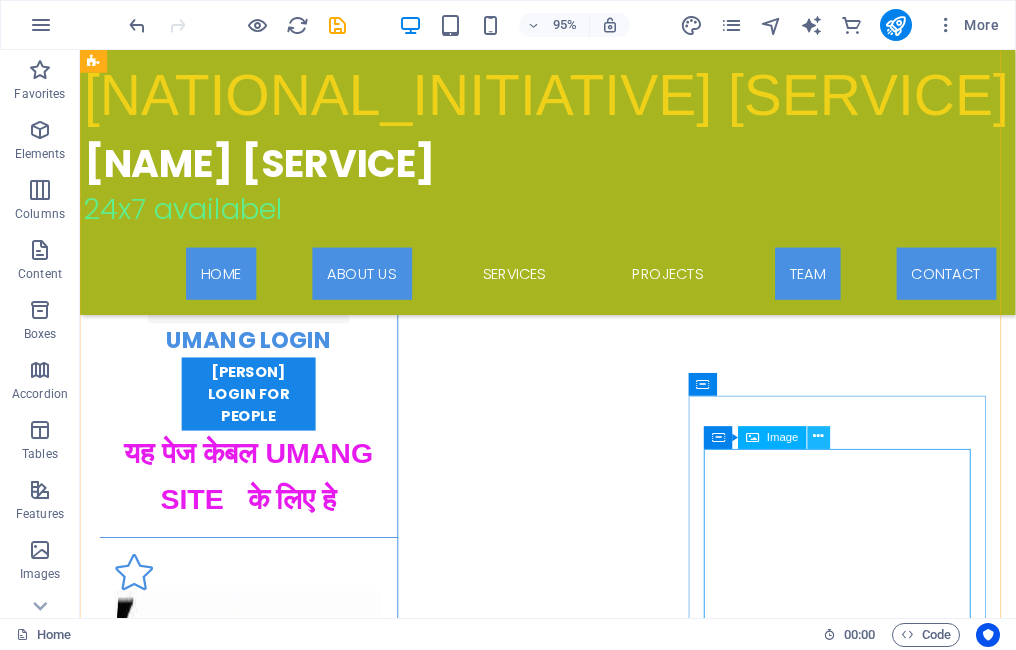 click at bounding box center [819, 438] 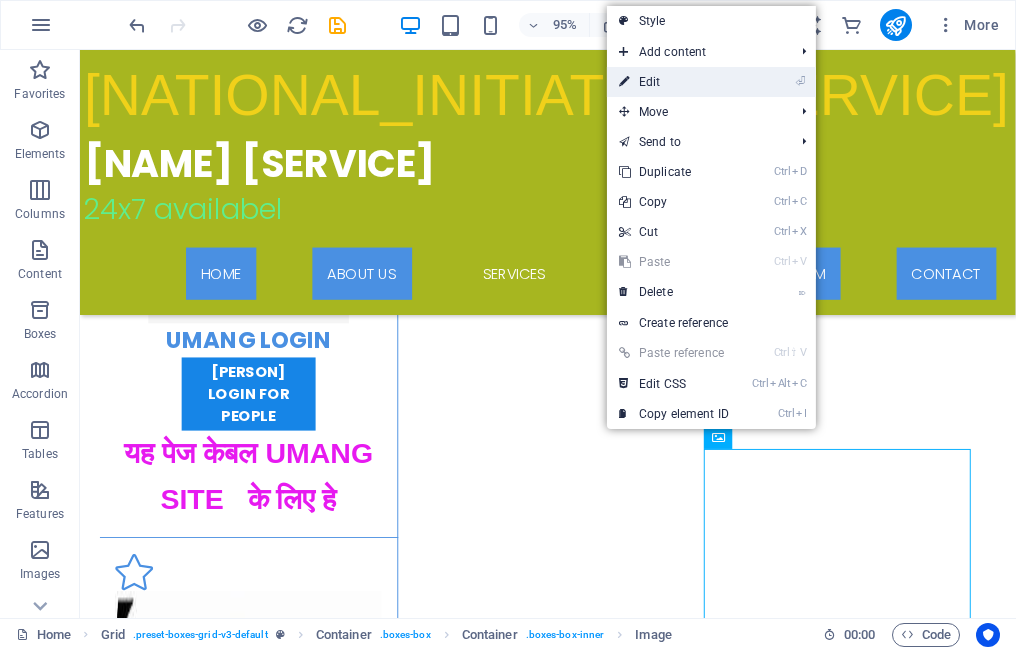 click on "⏎  Edit" at bounding box center [674, 82] 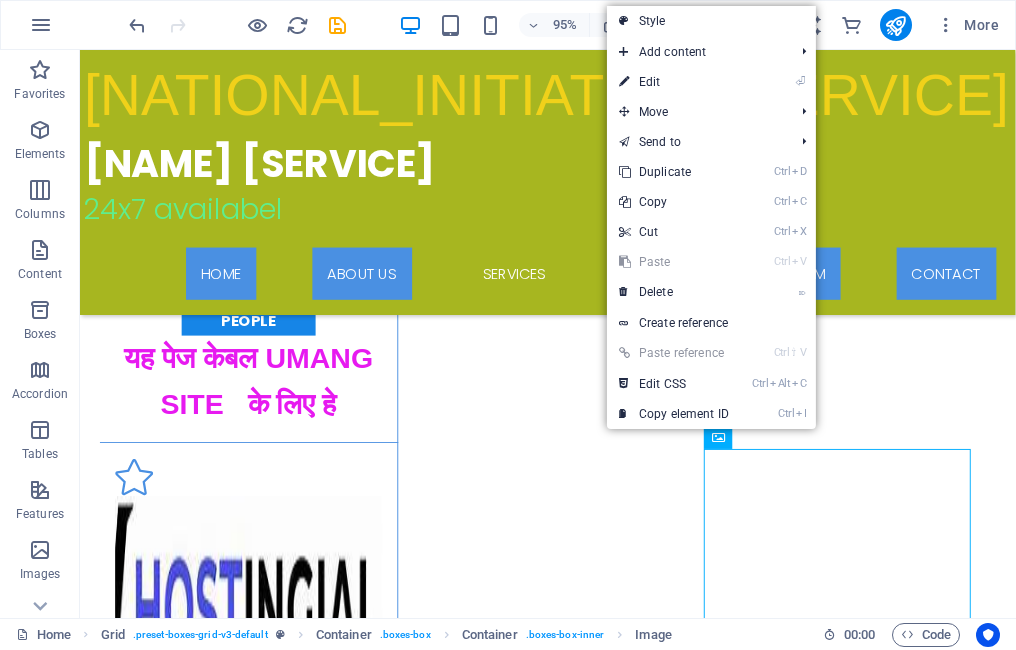 select on "px" 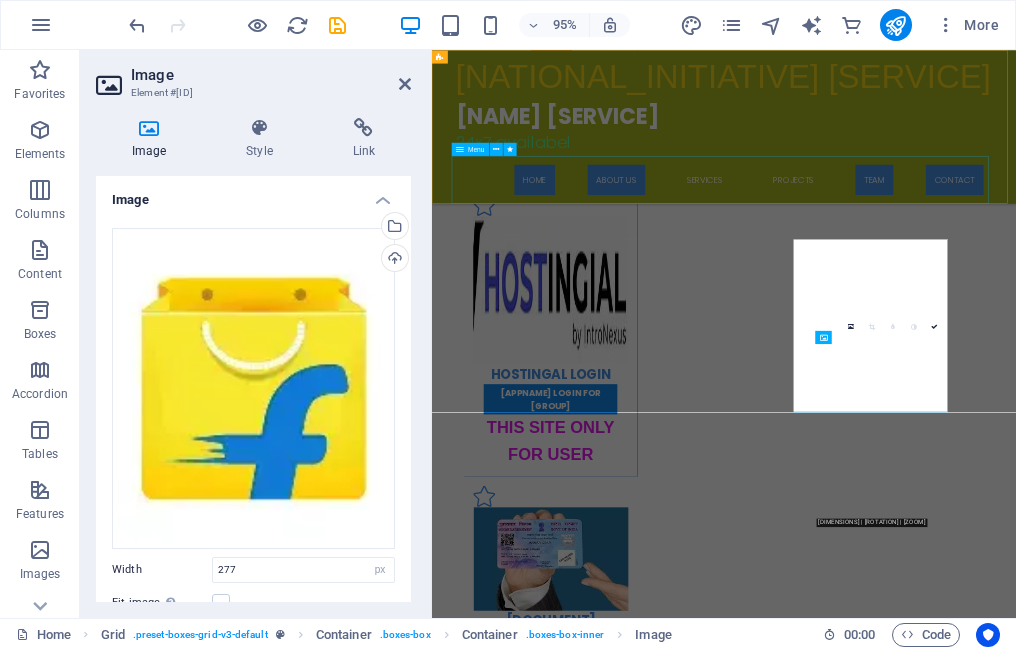 scroll, scrollTop: 4504, scrollLeft: 0, axis: vertical 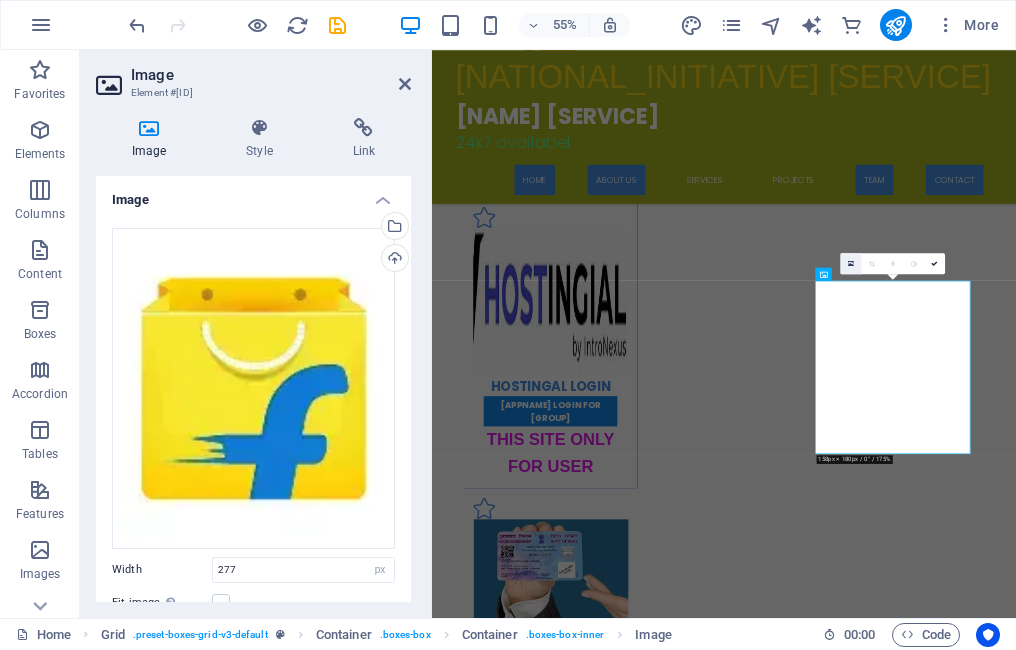 click at bounding box center [851, 263] 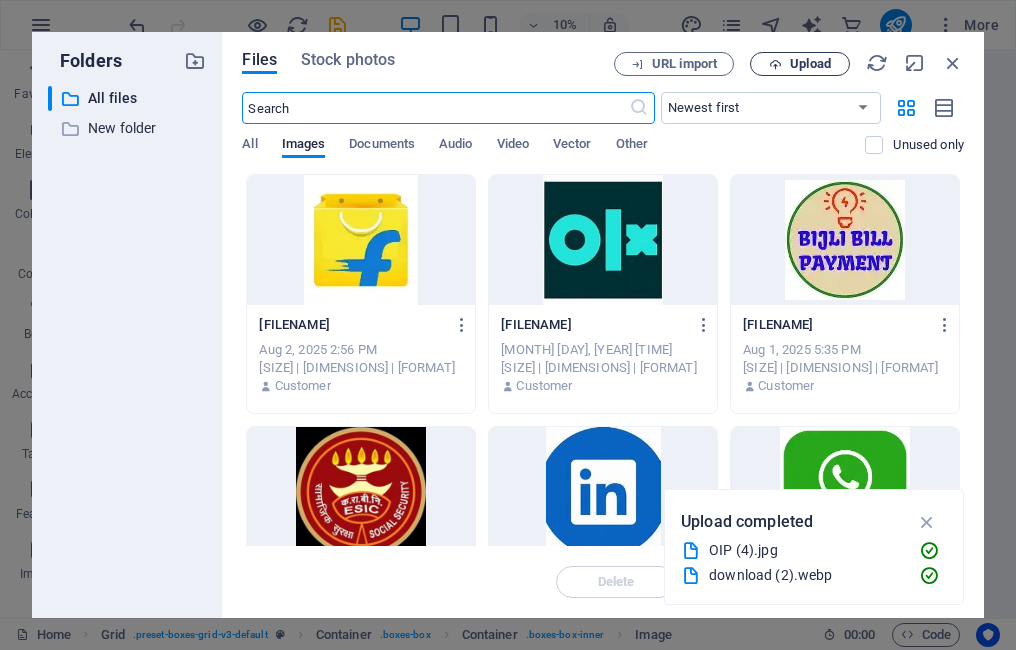 click on "Upload" at bounding box center [810, 64] 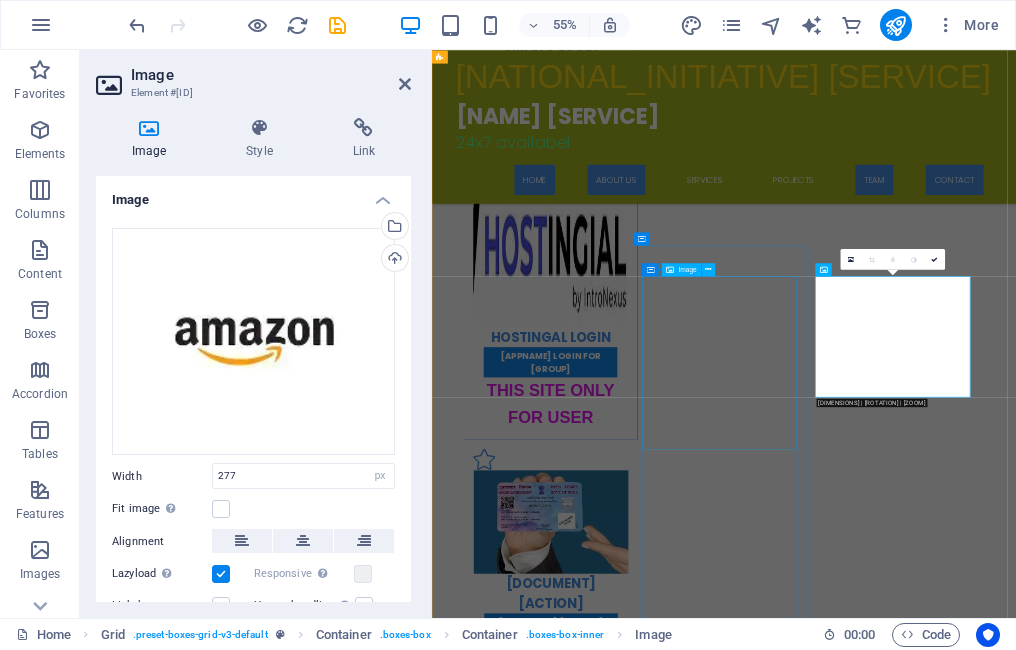 scroll, scrollTop: 4704, scrollLeft: 0, axis: vertical 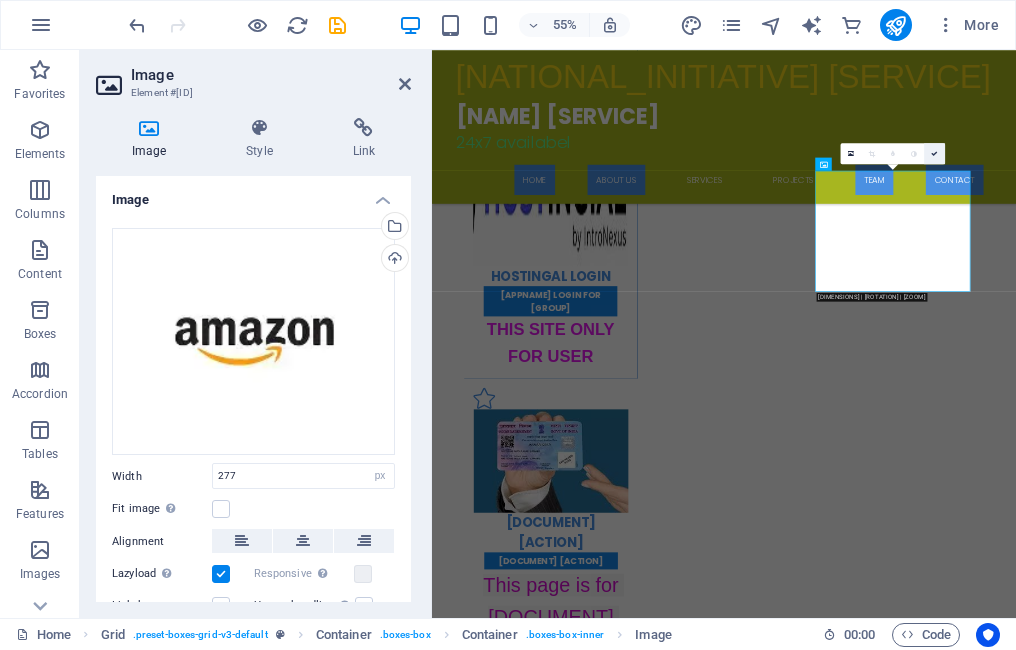 click at bounding box center (934, 153) 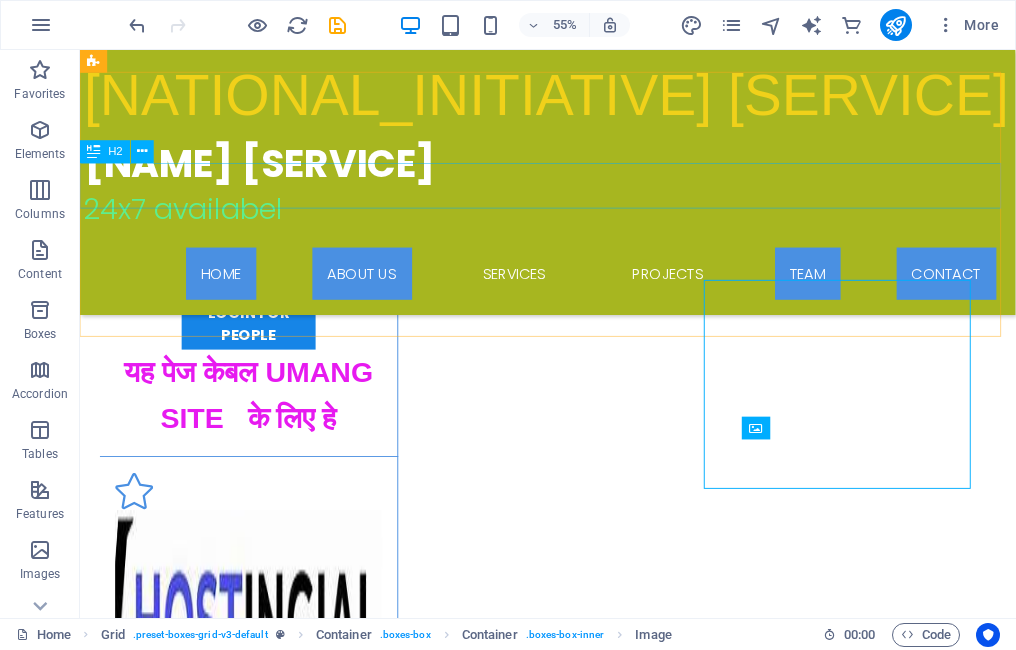 scroll, scrollTop: 4628, scrollLeft: 0, axis: vertical 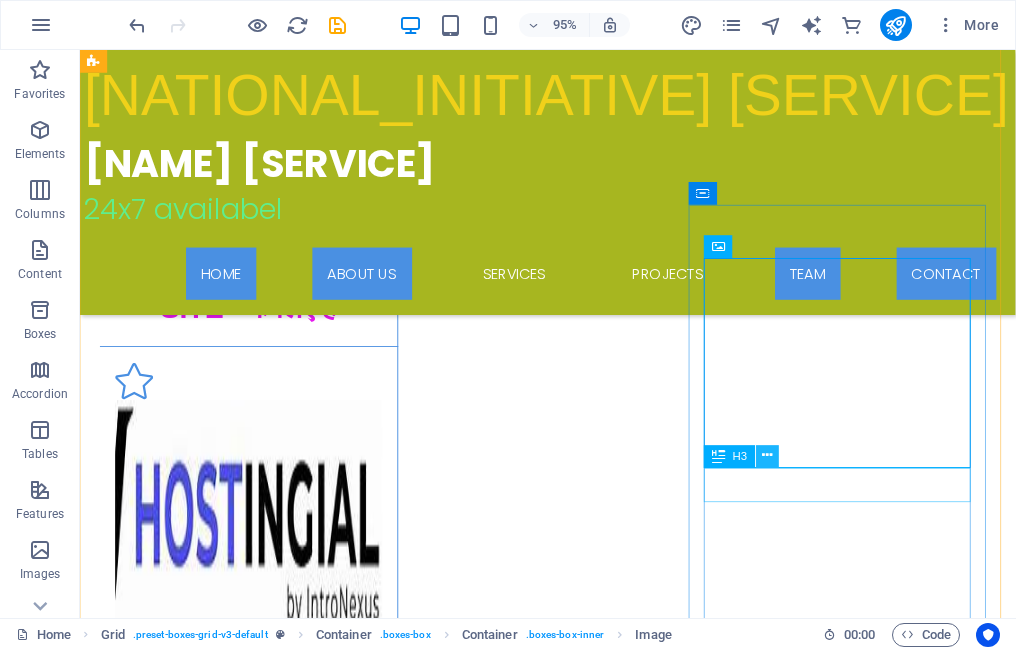 click at bounding box center (767, 456) 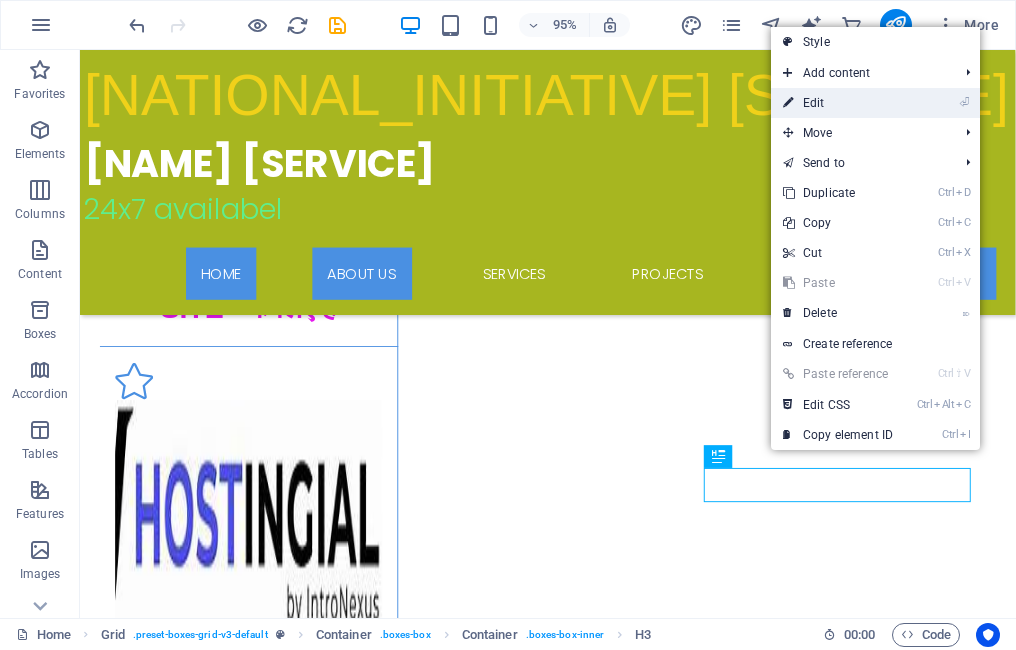 click on "⏎  Edit" at bounding box center (838, 103) 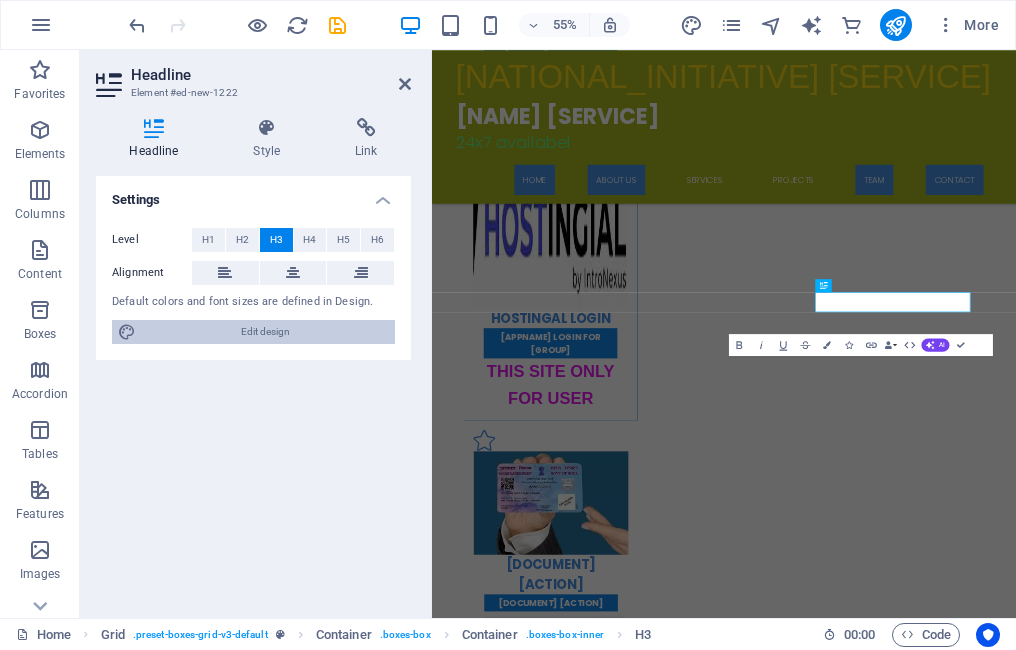 scroll, scrollTop: 4703, scrollLeft: 0, axis: vertical 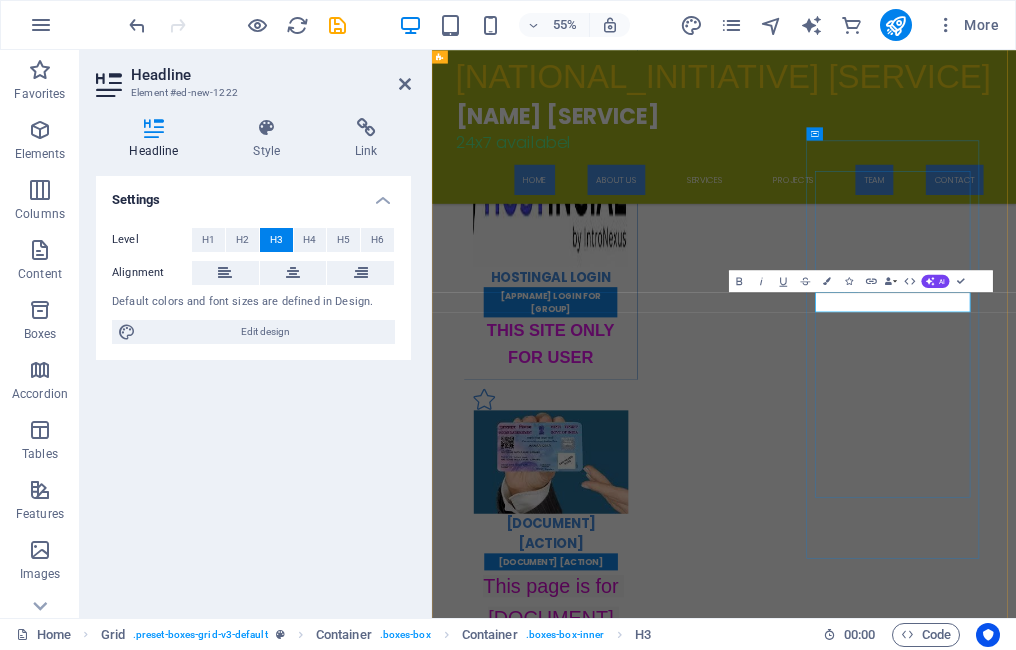 click on "[PERSON] login" at bounding box center [648, 9196] 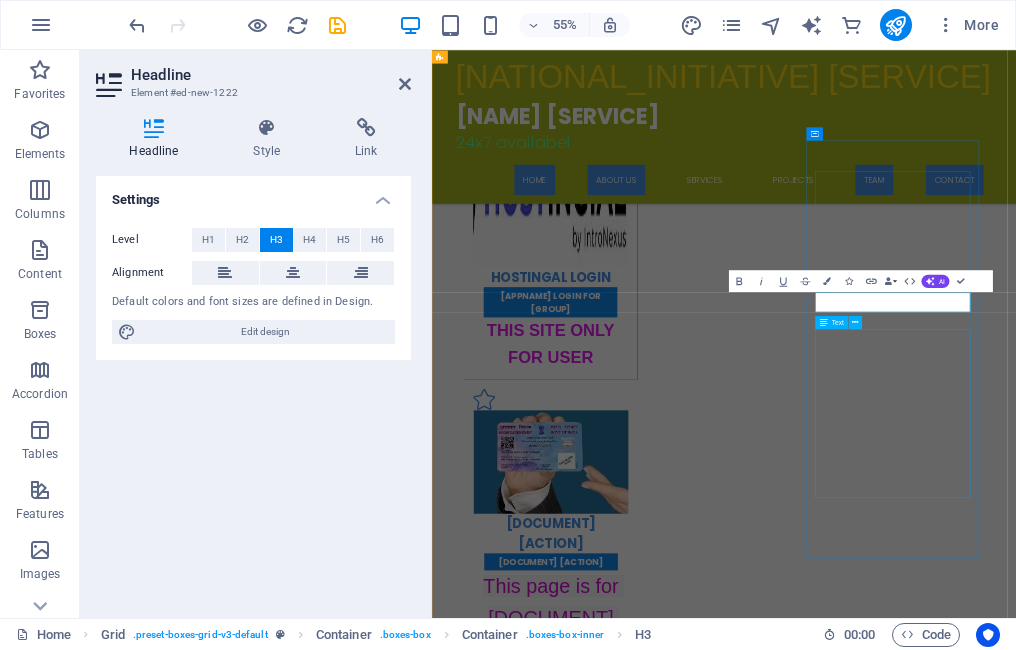 type 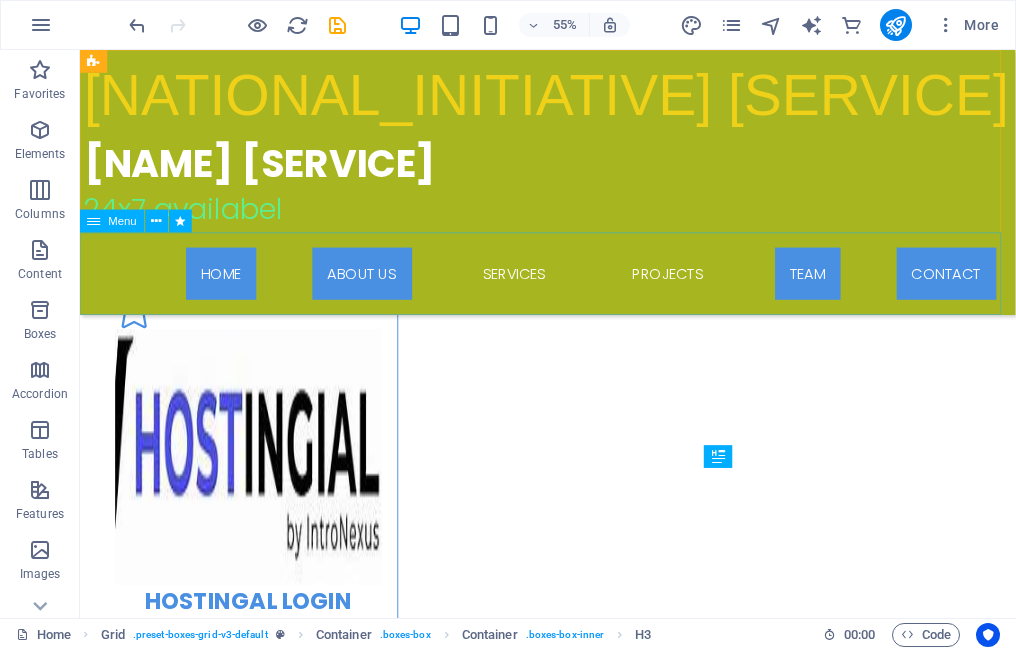 scroll, scrollTop: 4627, scrollLeft: 0, axis: vertical 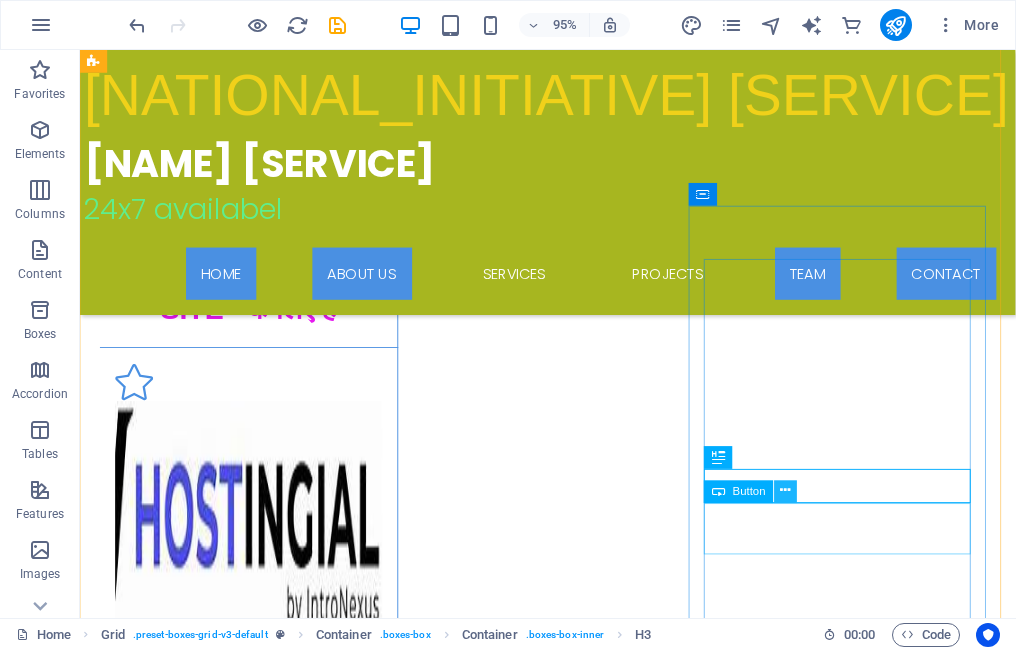 click at bounding box center [786, 491] 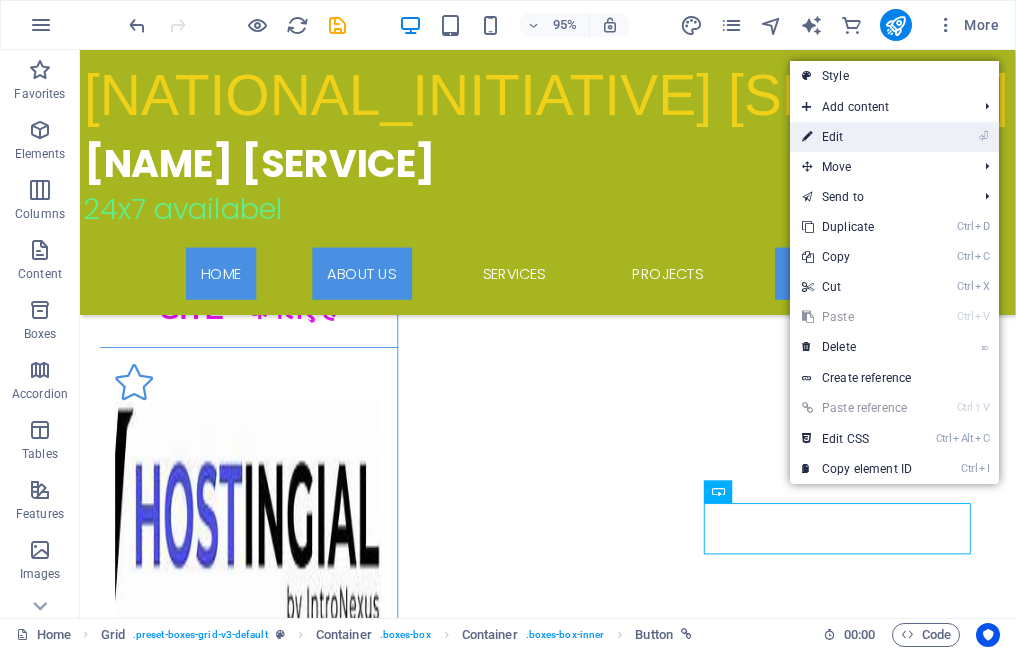 click on "⏎  Edit" at bounding box center (857, 137) 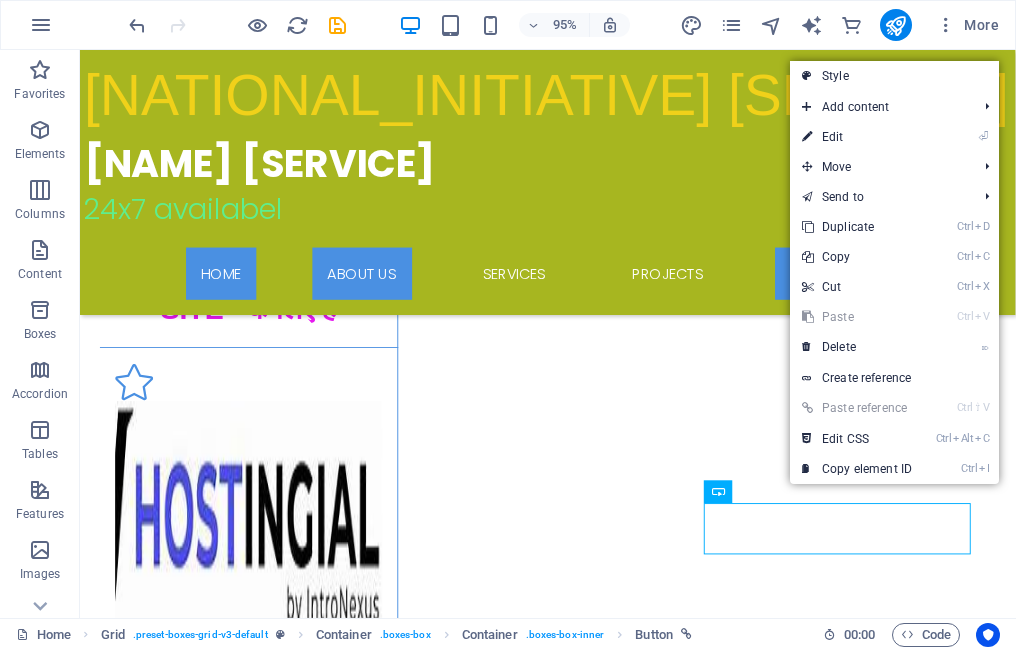 select on "vh" 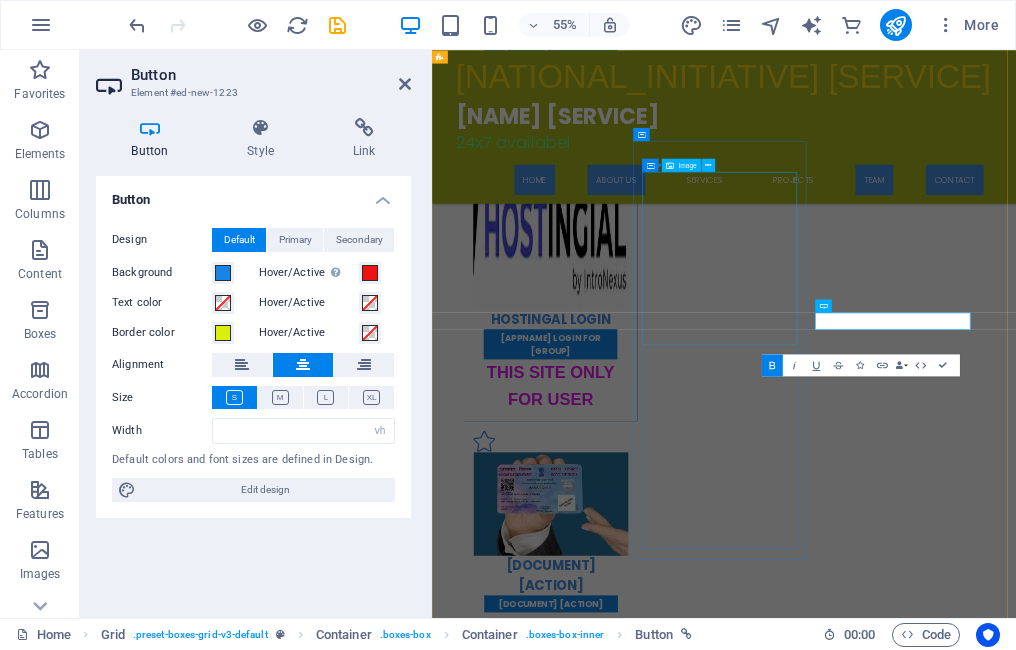 scroll, scrollTop: 4702, scrollLeft: 0, axis: vertical 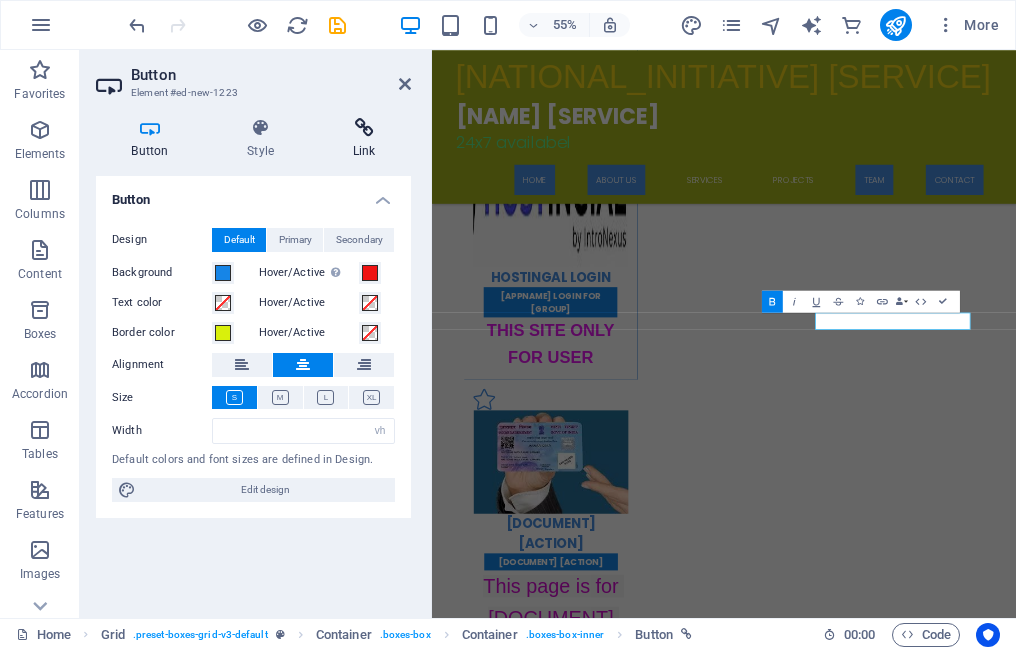 click at bounding box center [364, 128] 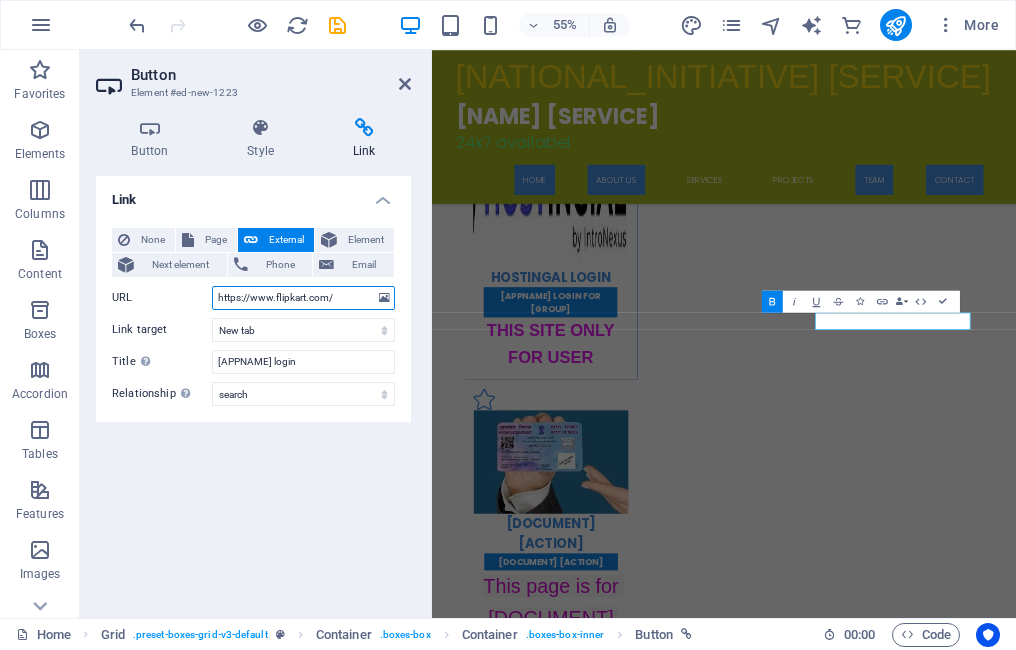 click on "https://www.flipkart.com/" at bounding box center (303, 298) 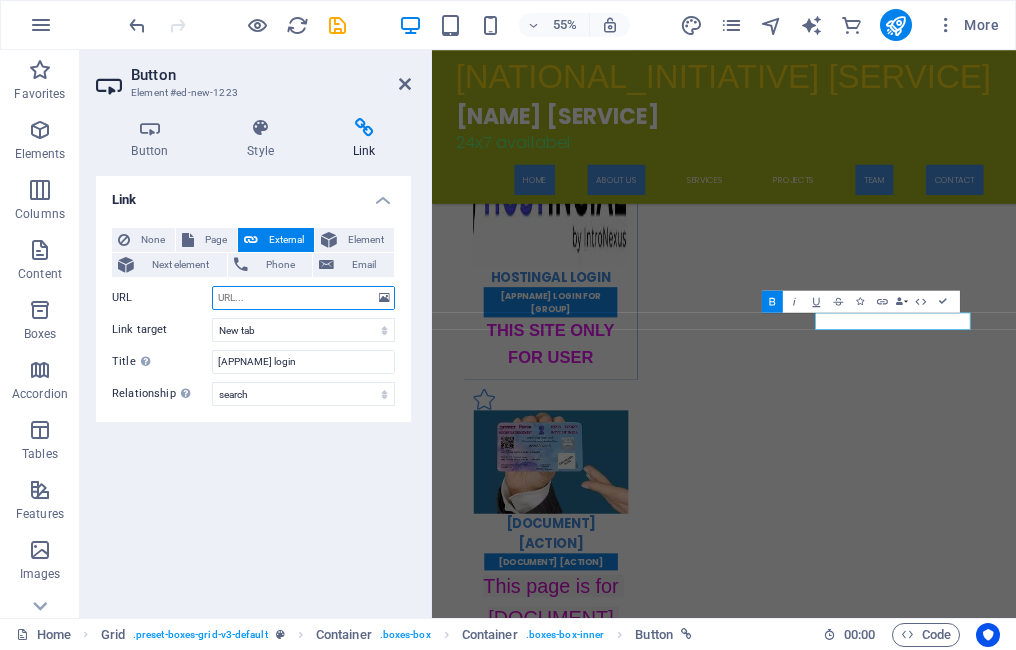 paste on "https://www.[APPNAME].in/" 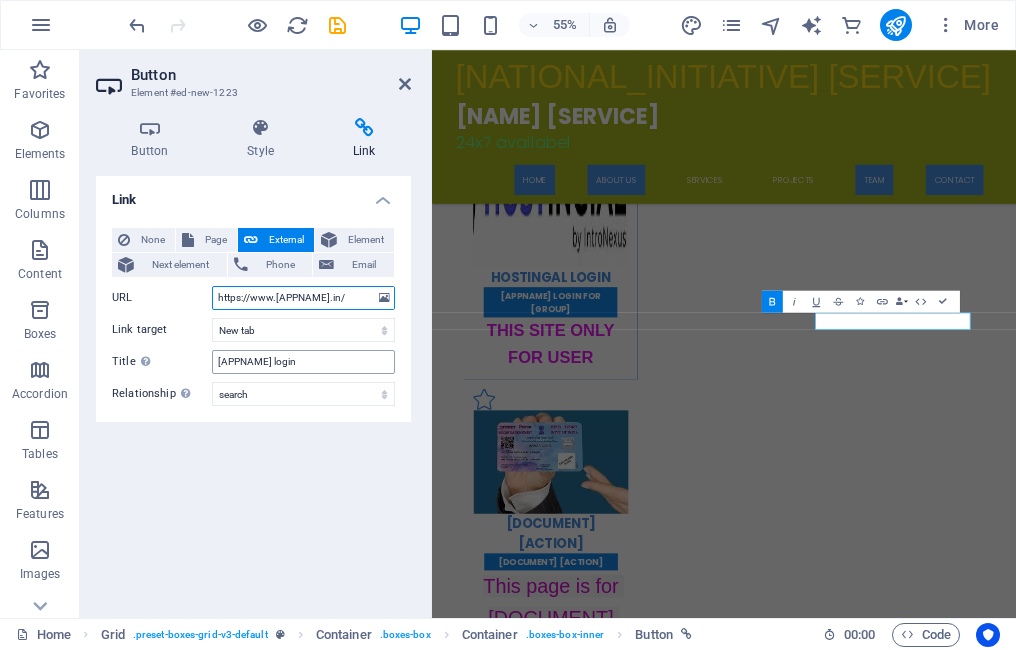 type on "https://www.[APPNAME].in/" 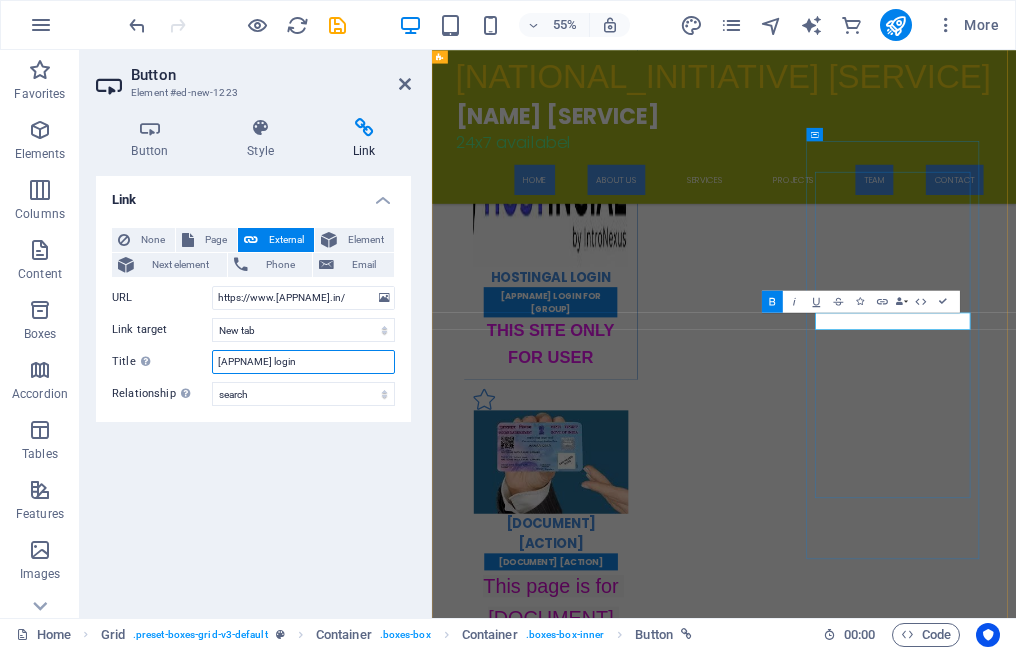 type on "[APPNAME] login" 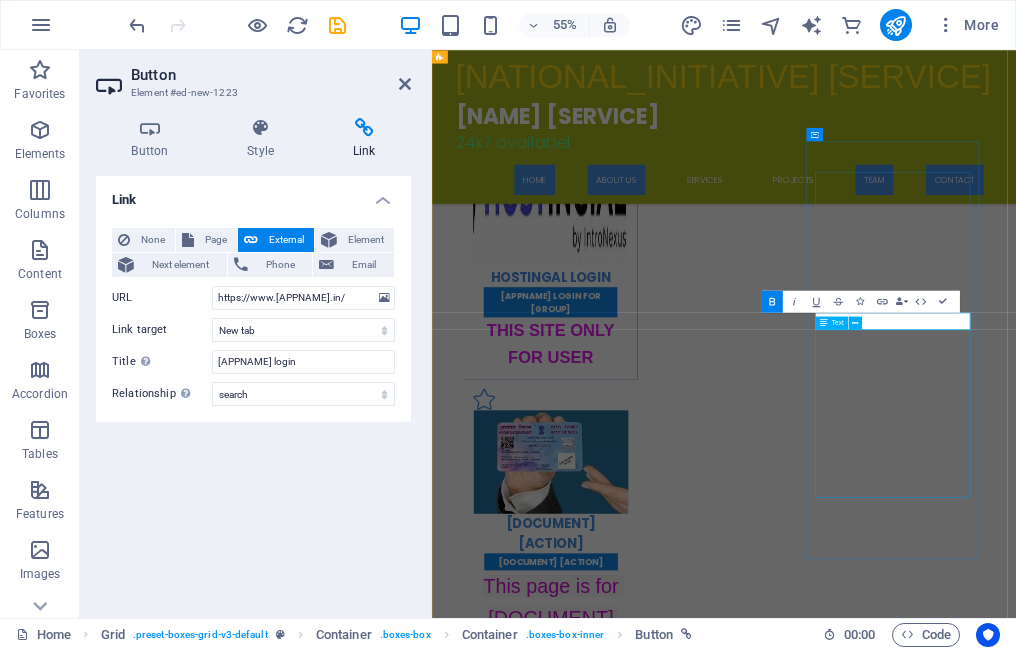 type 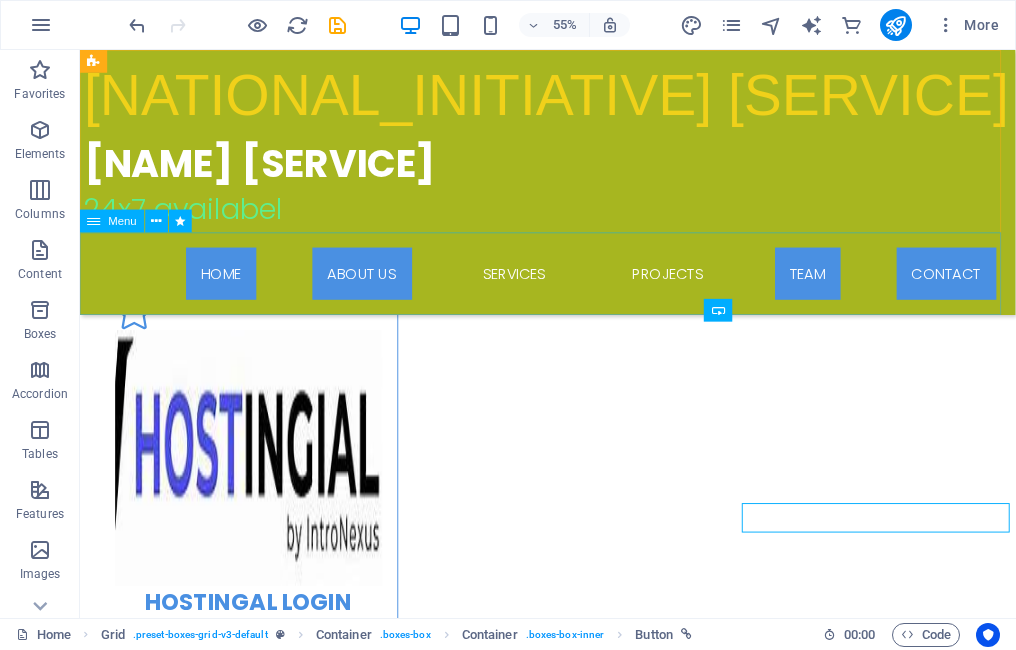 scroll, scrollTop: 4817, scrollLeft: 0, axis: vertical 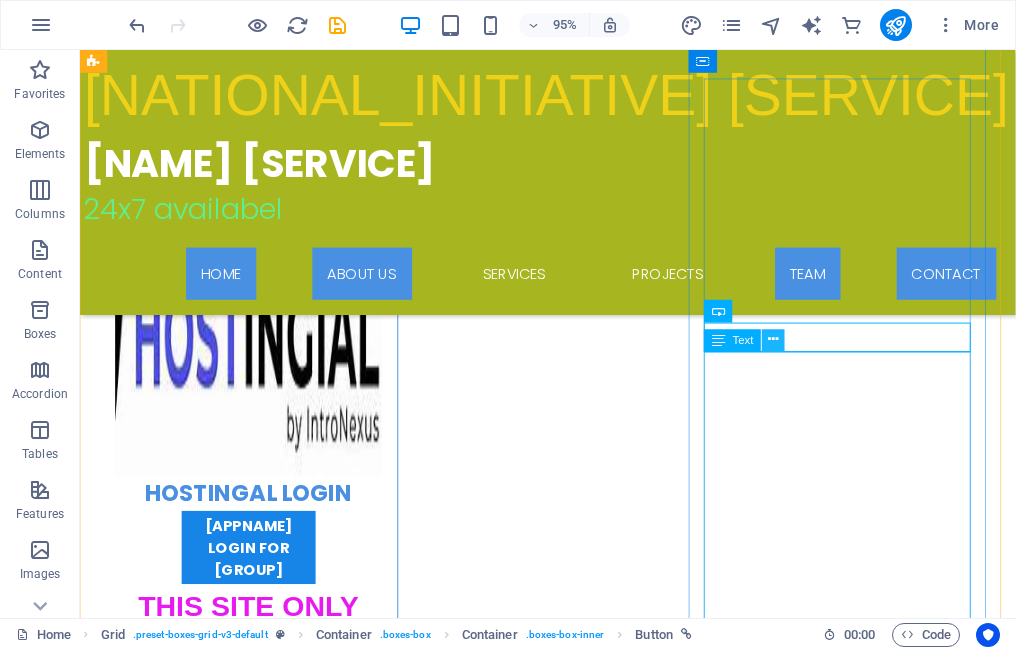 click at bounding box center (774, 340) 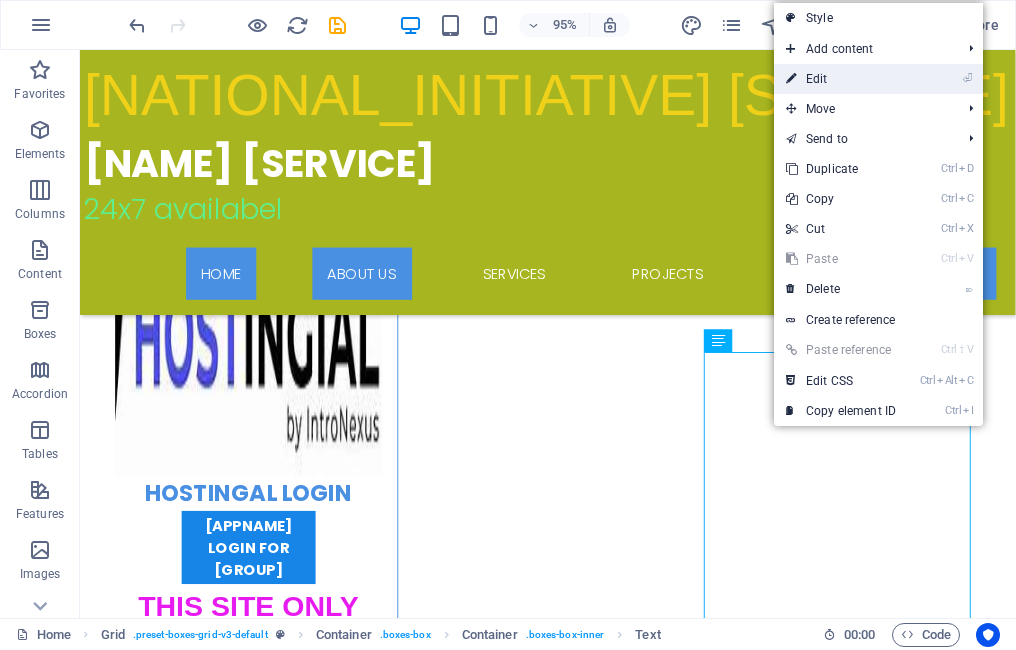 click on "⏎  Edit" at bounding box center (841, 79) 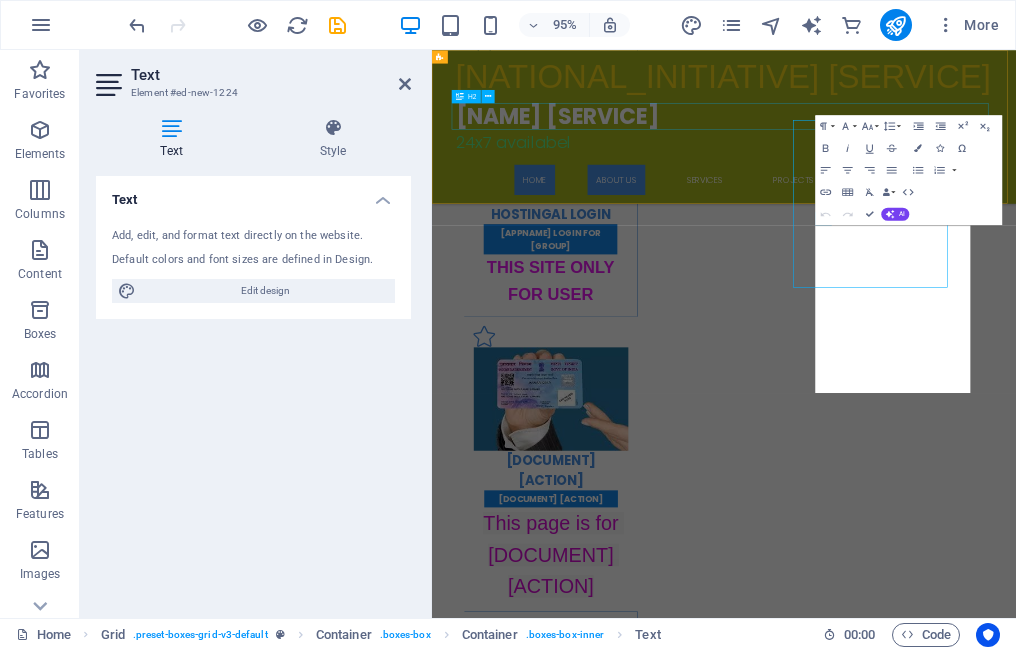 scroll, scrollTop: 4892, scrollLeft: 0, axis: vertical 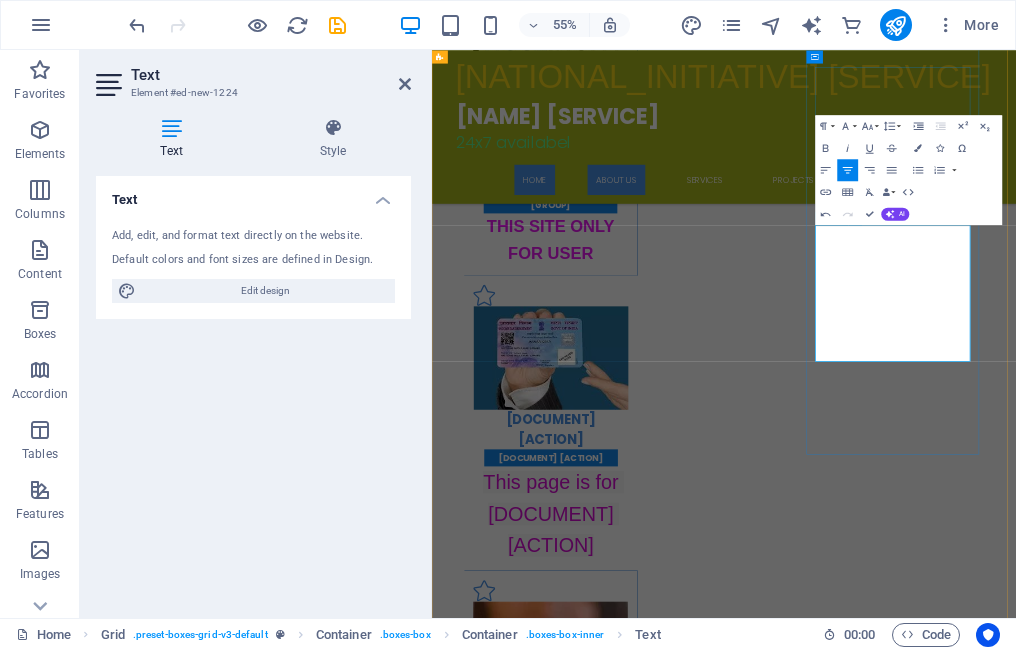 type 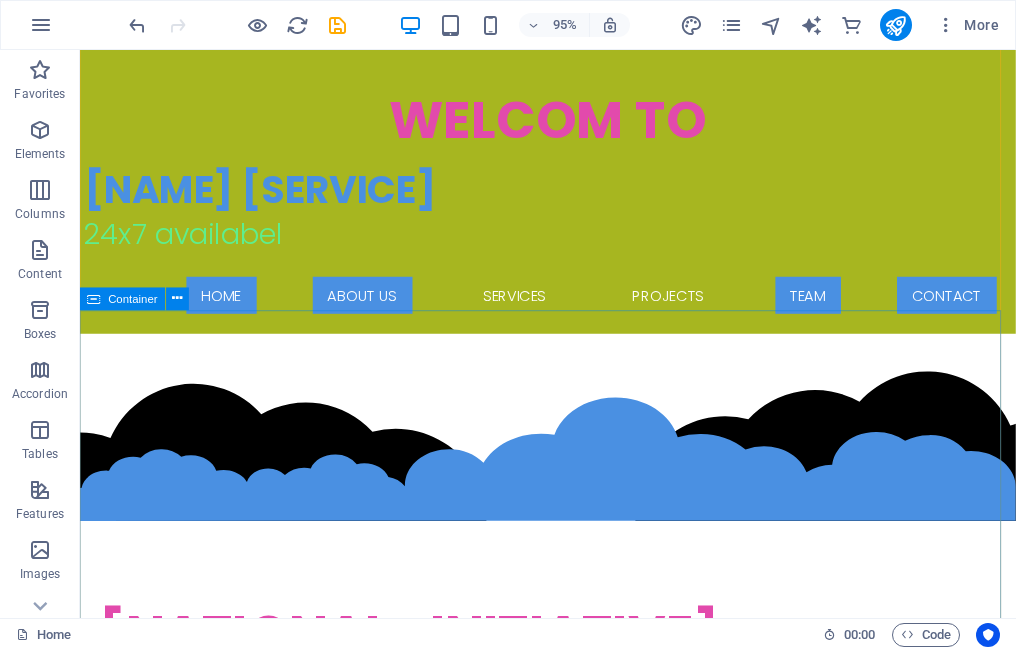 scroll, scrollTop: 0, scrollLeft: 0, axis: both 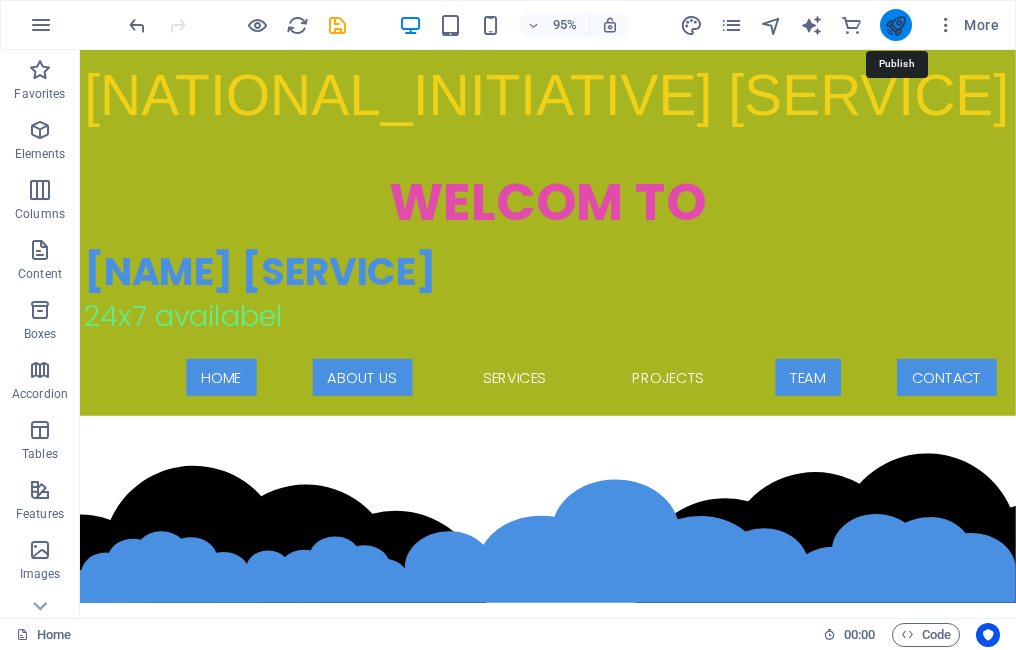 click at bounding box center [895, 25] 